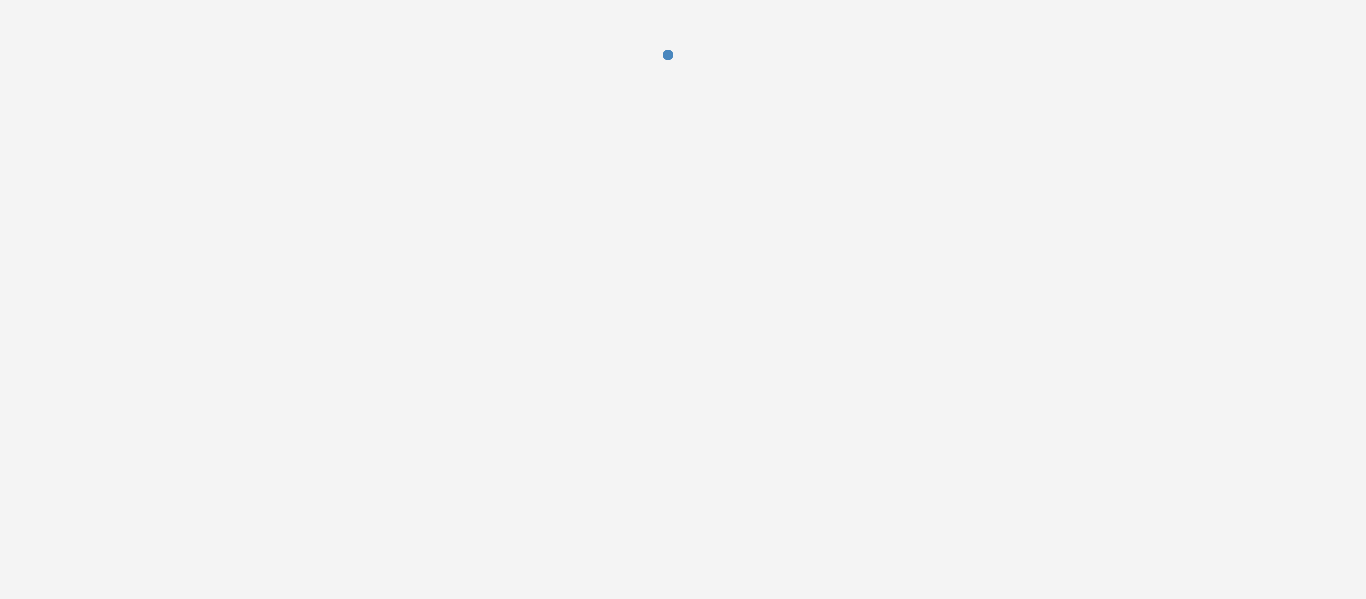 scroll, scrollTop: 0, scrollLeft: 0, axis: both 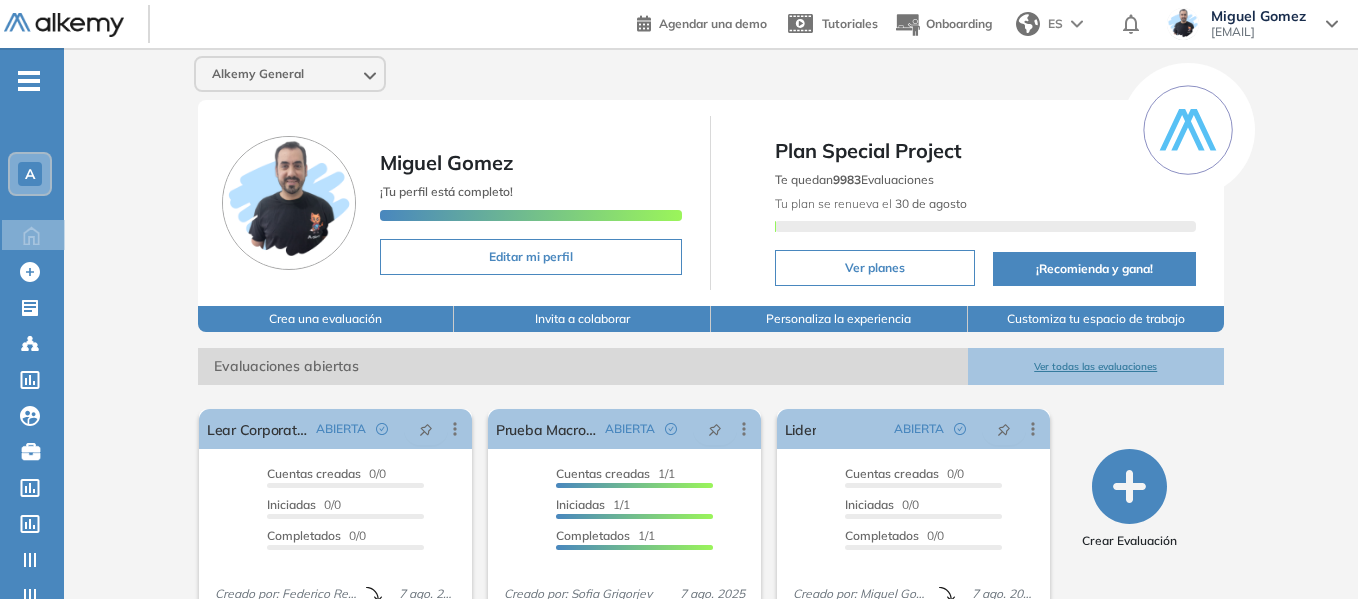 click on "A" at bounding box center [30, 174] 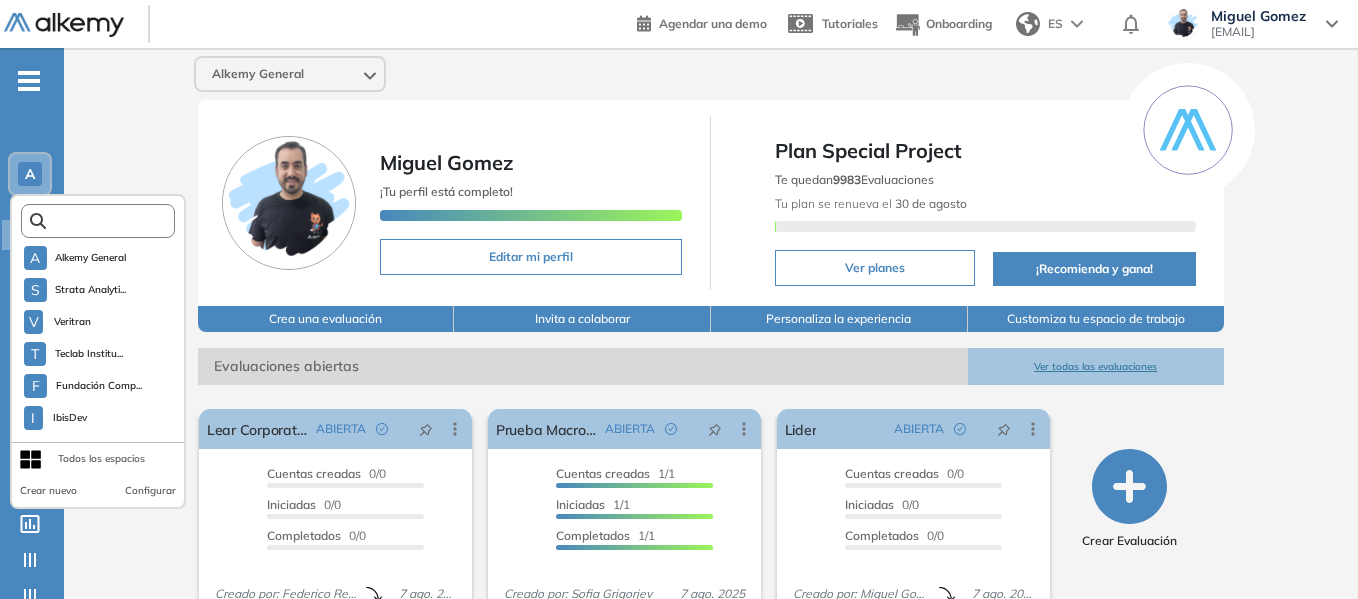 click at bounding box center (104, 221) 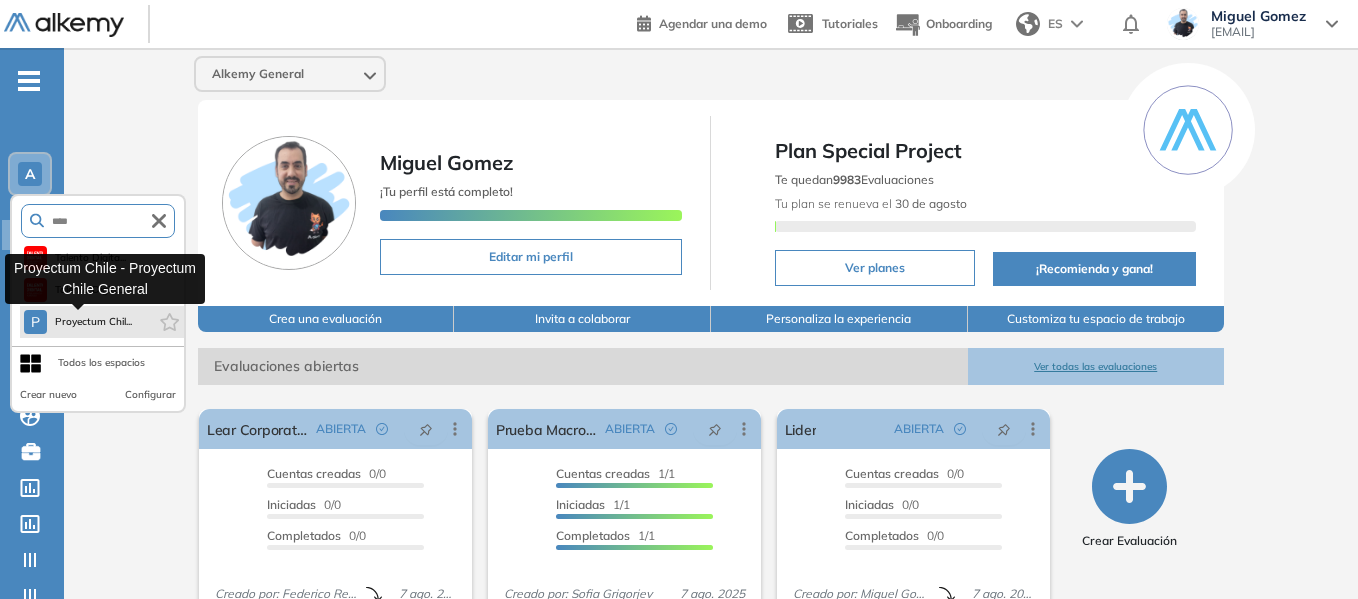 type on "****" 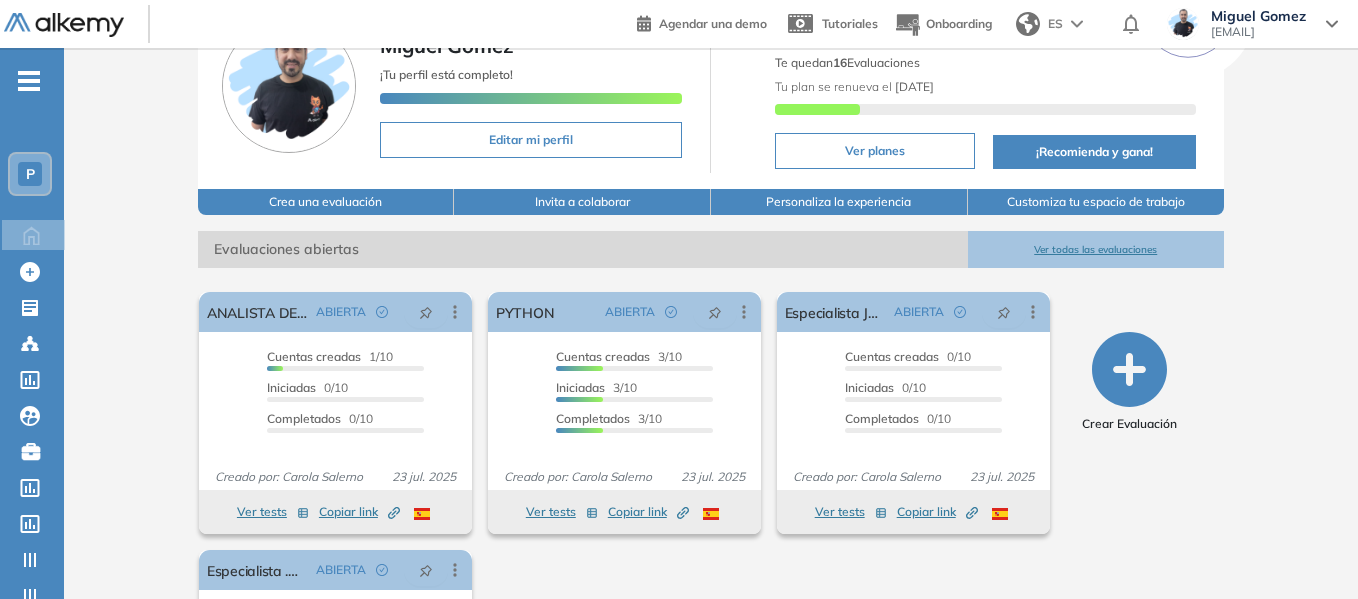 scroll, scrollTop: 300, scrollLeft: 0, axis: vertical 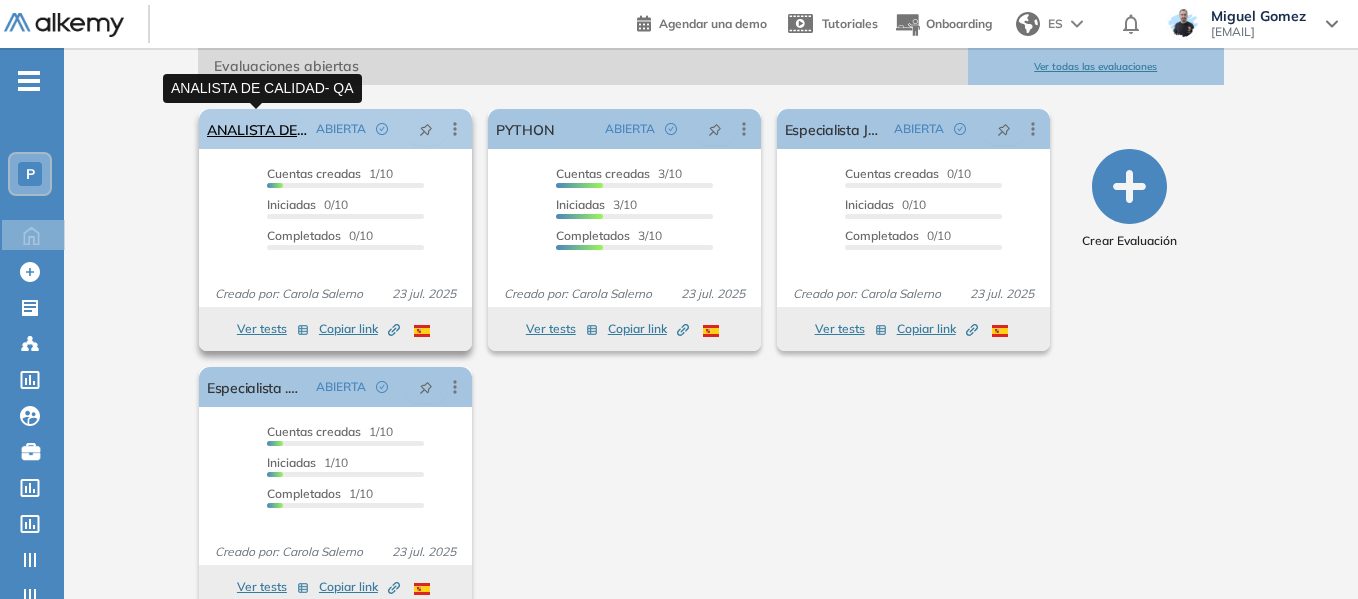 click on "ANALISTA DE CALIDAD- QA" at bounding box center [257, 129] 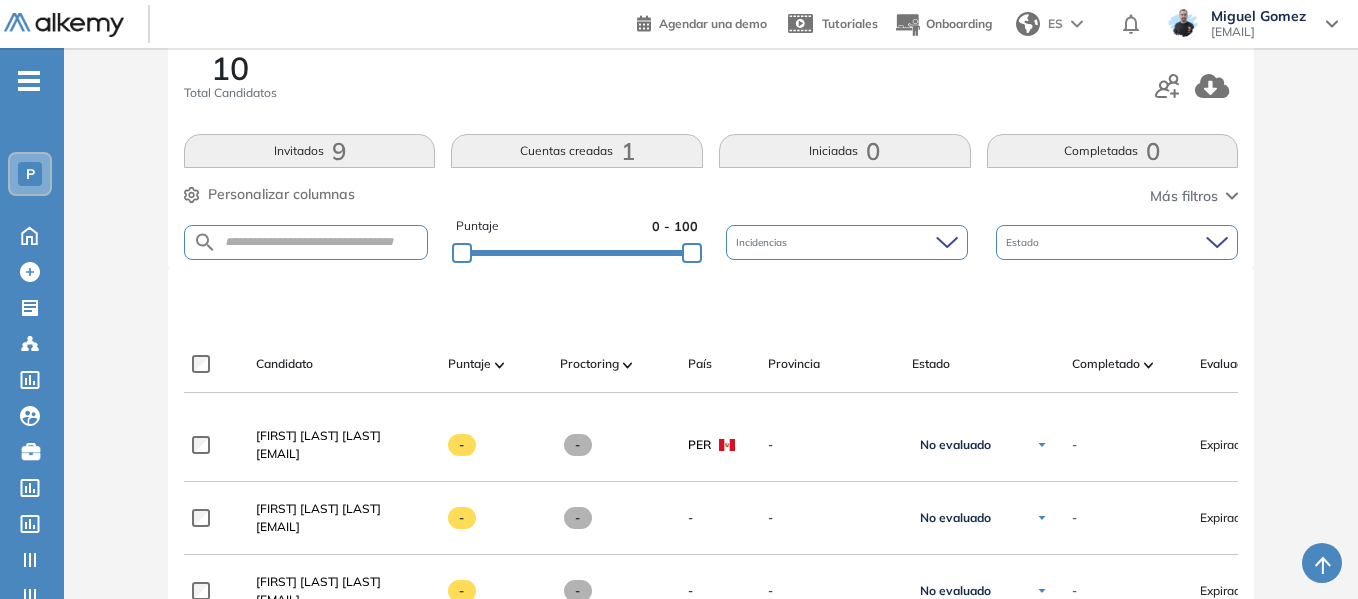scroll, scrollTop: 0, scrollLeft: 0, axis: both 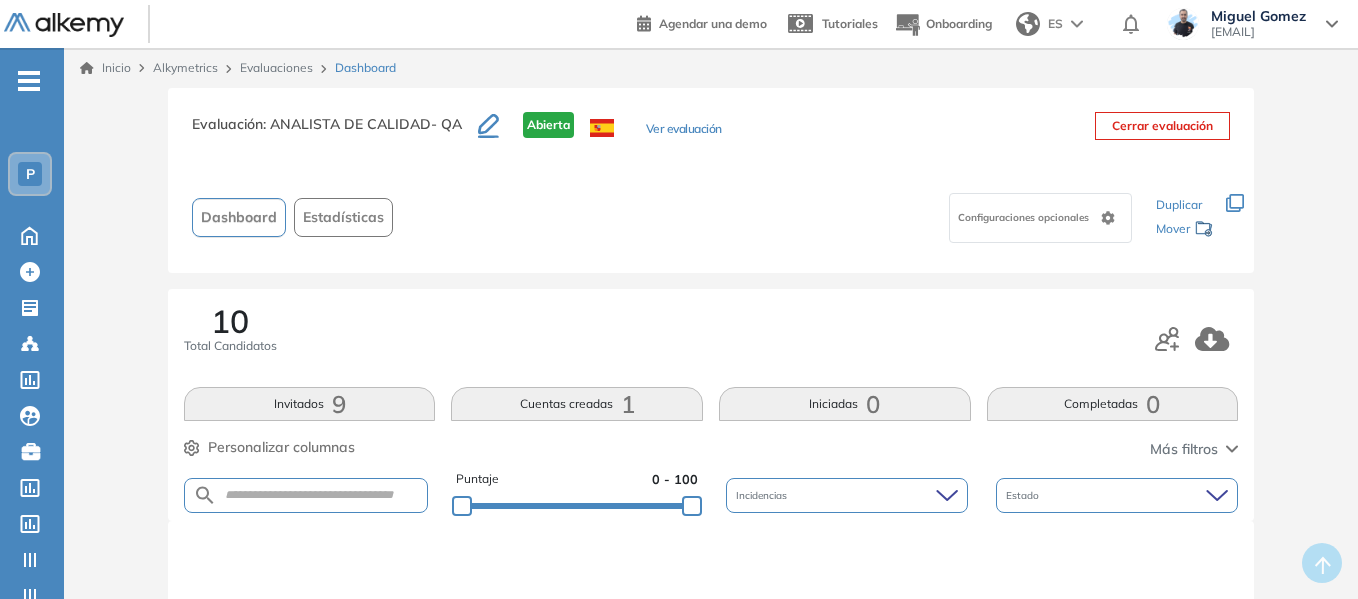 click on "Ver evaluación" at bounding box center (684, 130) 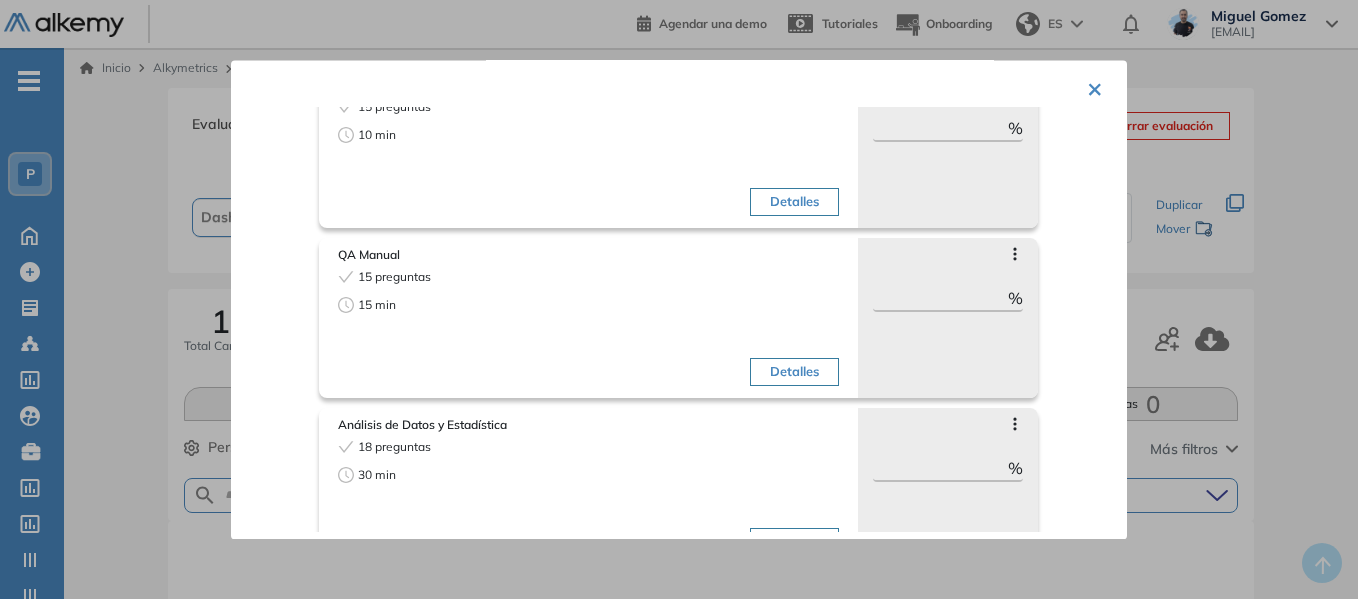 scroll, scrollTop: 336, scrollLeft: 0, axis: vertical 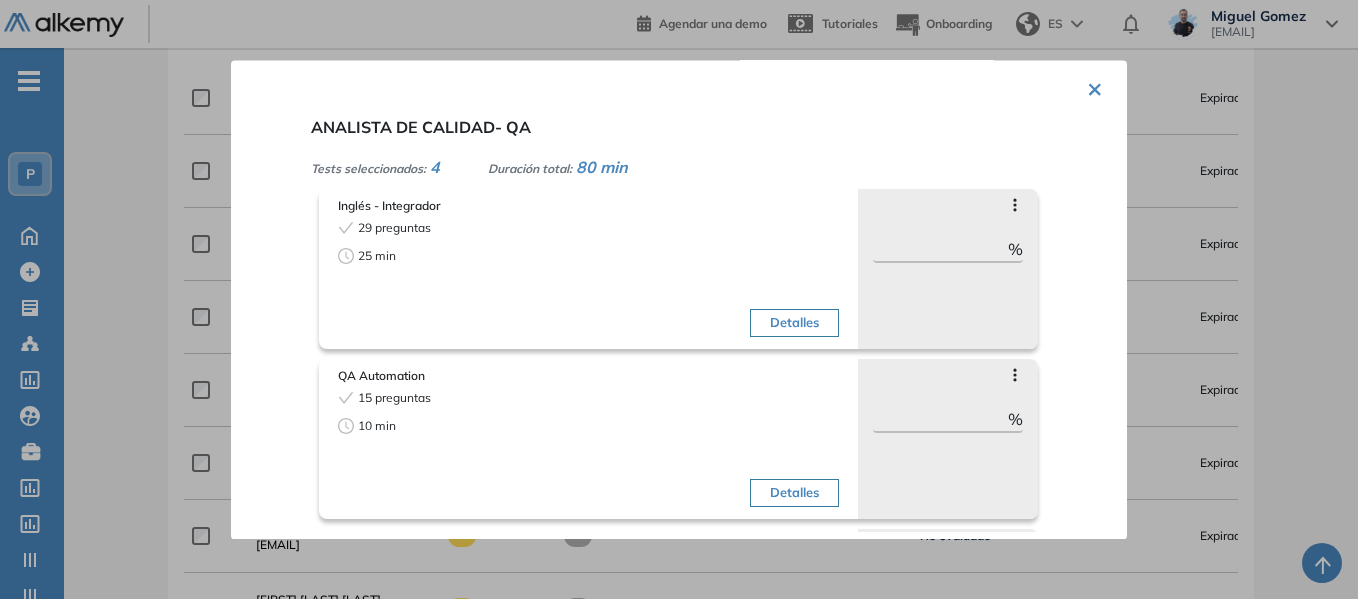 click on "×" at bounding box center [1095, 87] 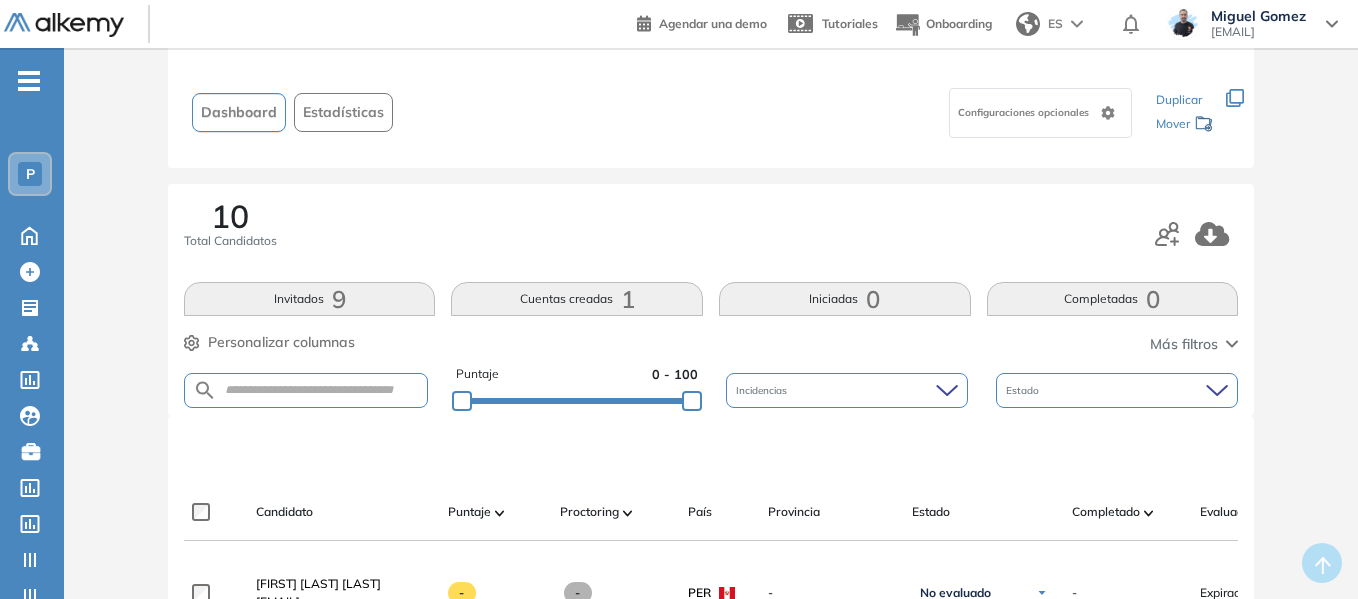scroll, scrollTop: 0, scrollLeft: 0, axis: both 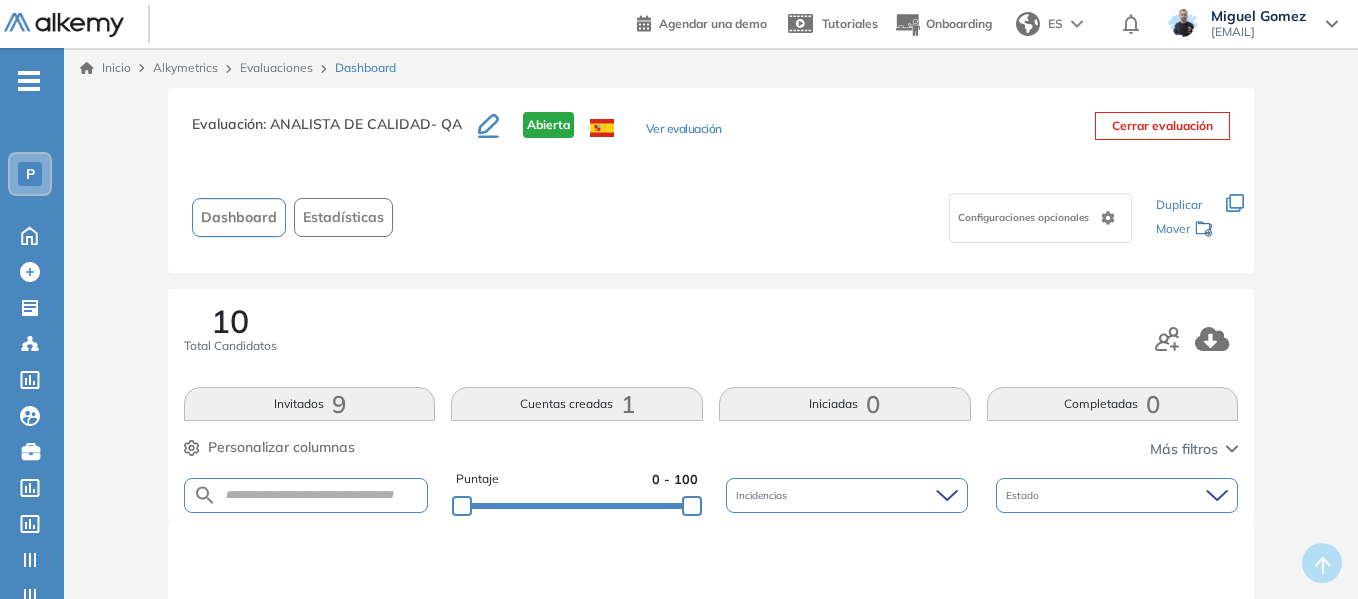 click on "Evaluaciones" at bounding box center [276, 67] 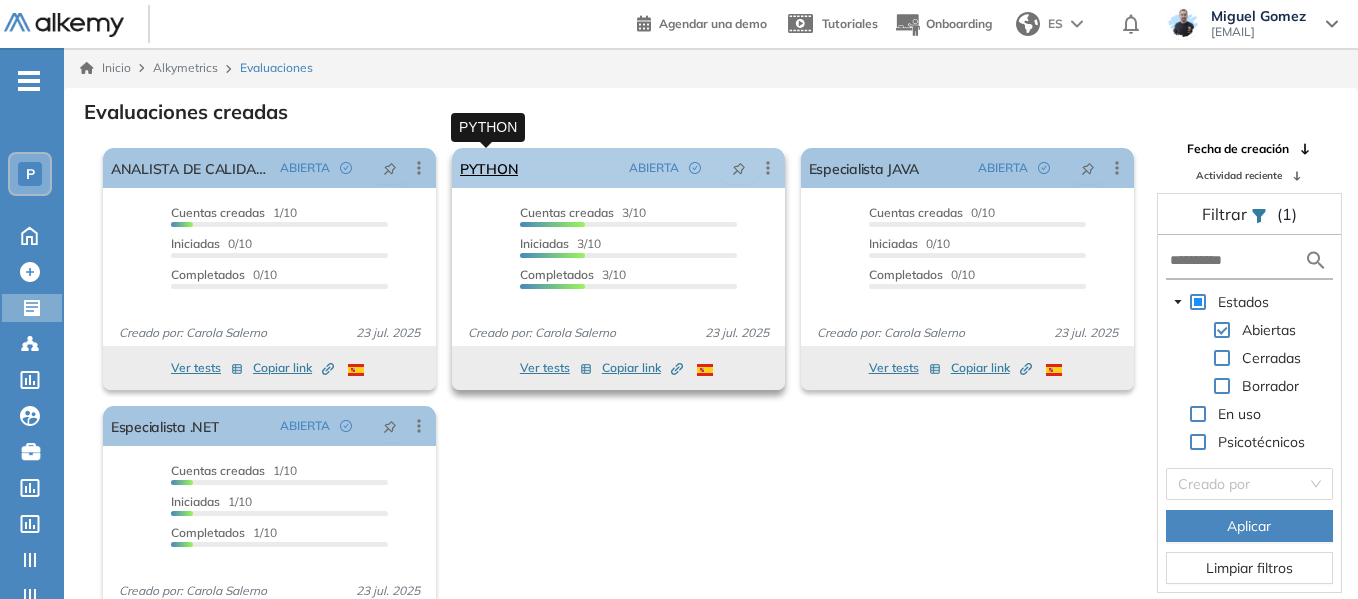 click on "PYTHON" at bounding box center [489, 168] 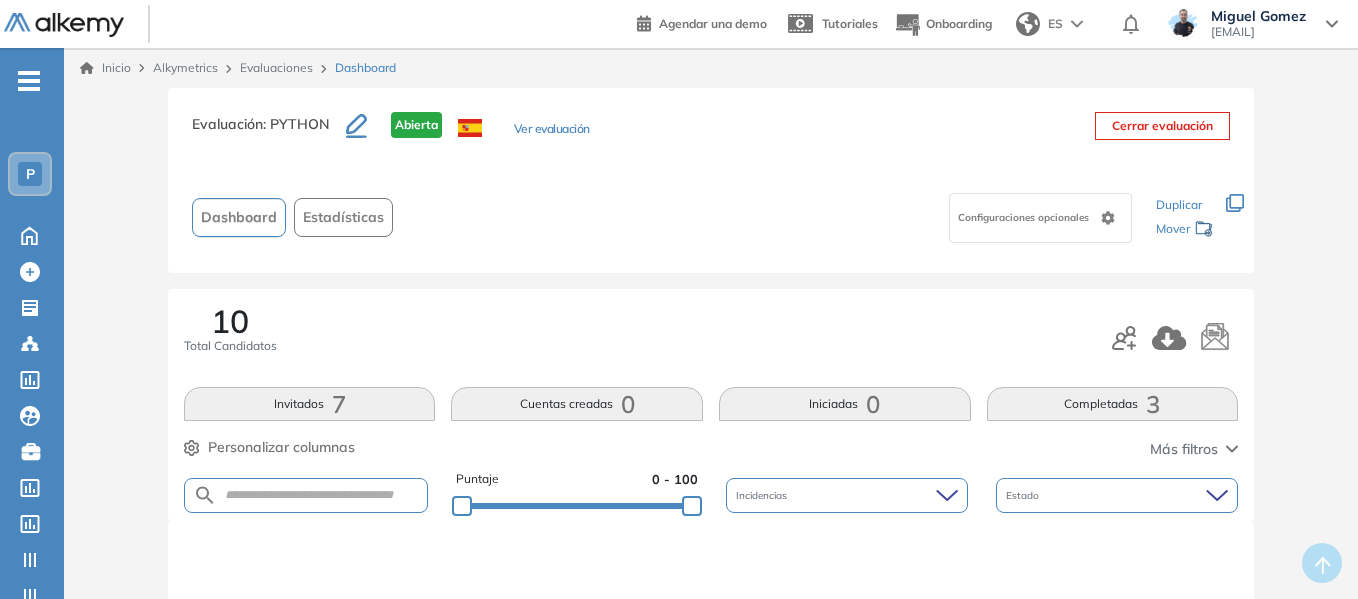 click on "Ver evaluación" at bounding box center [552, 130] 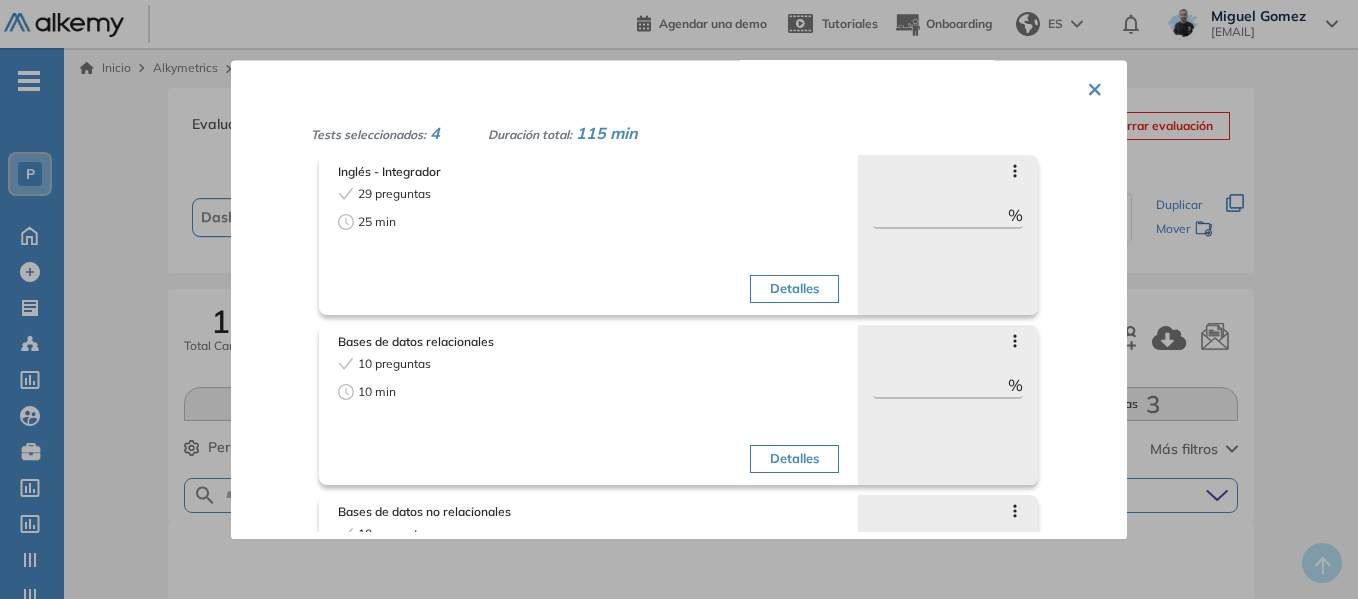 scroll, scrollTop: 0, scrollLeft: 0, axis: both 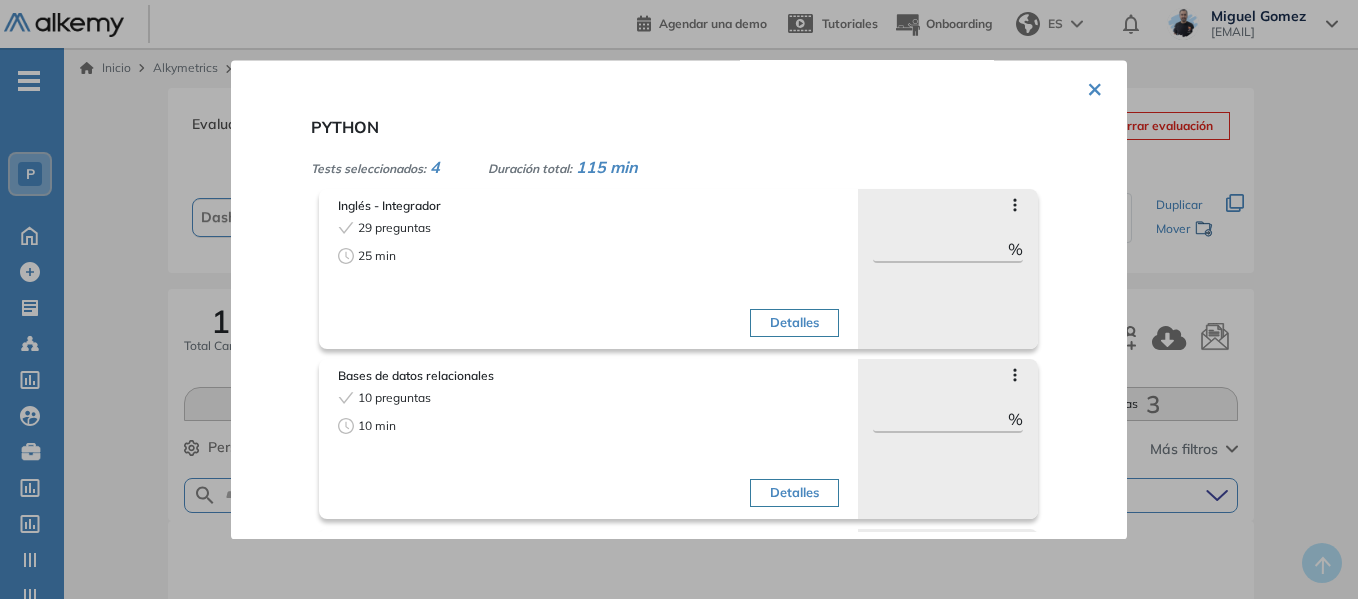 click on "×" at bounding box center (1095, 87) 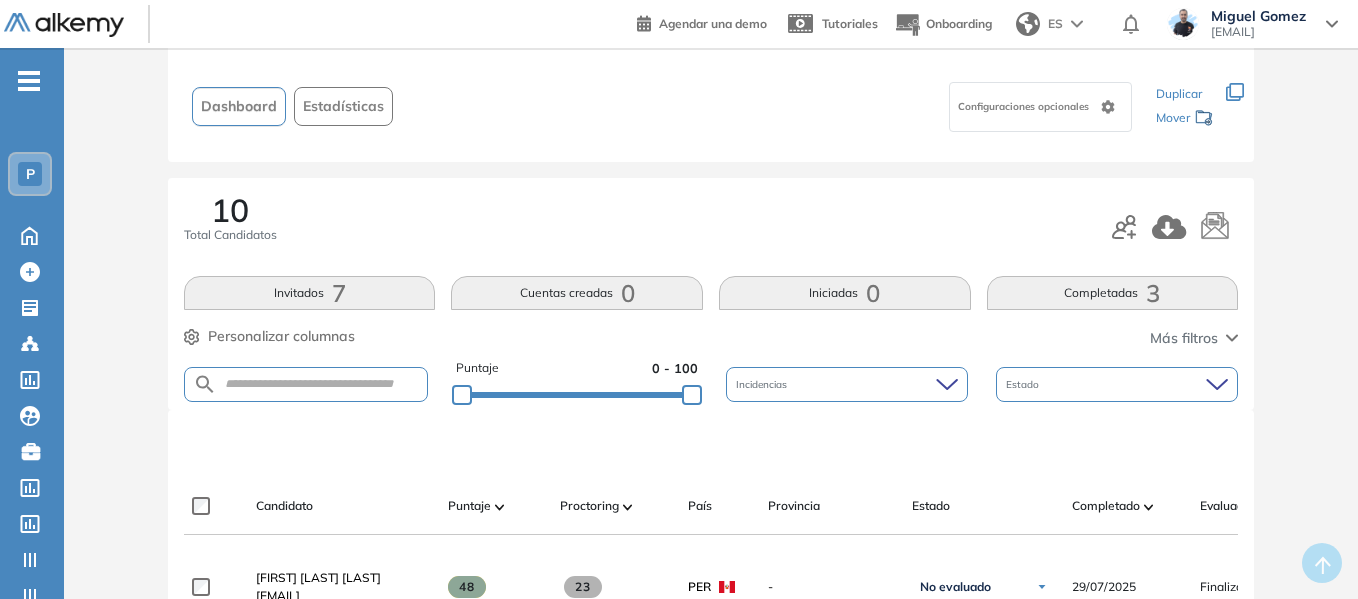 scroll, scrollTop: 0, scrollLeft: 0, axis: both 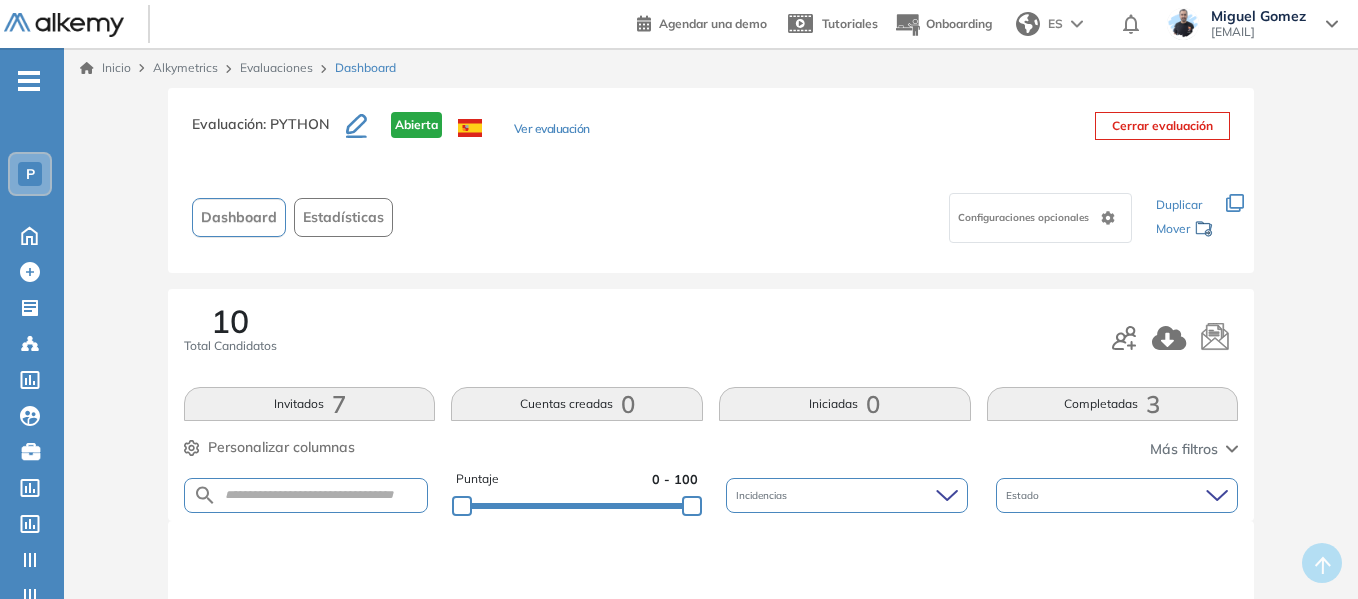 click on "Evaluaciones" at bounding box center [276, 67] 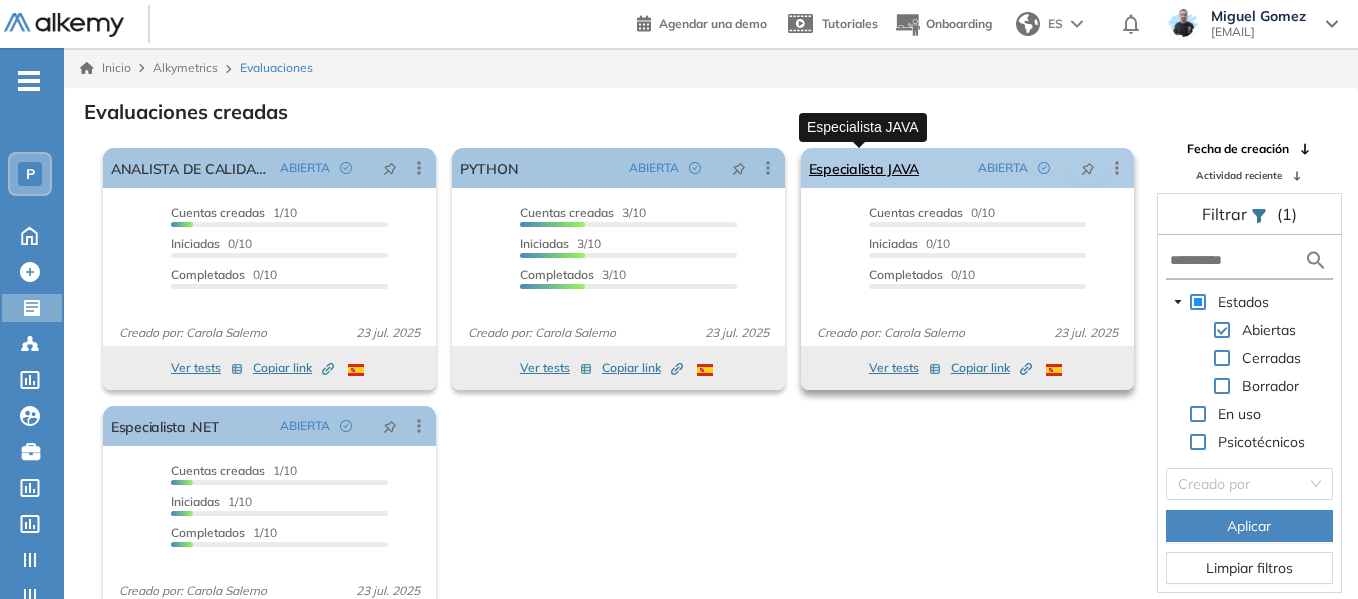 click on "Especialista JAVA" at bounding box center (864, 168) 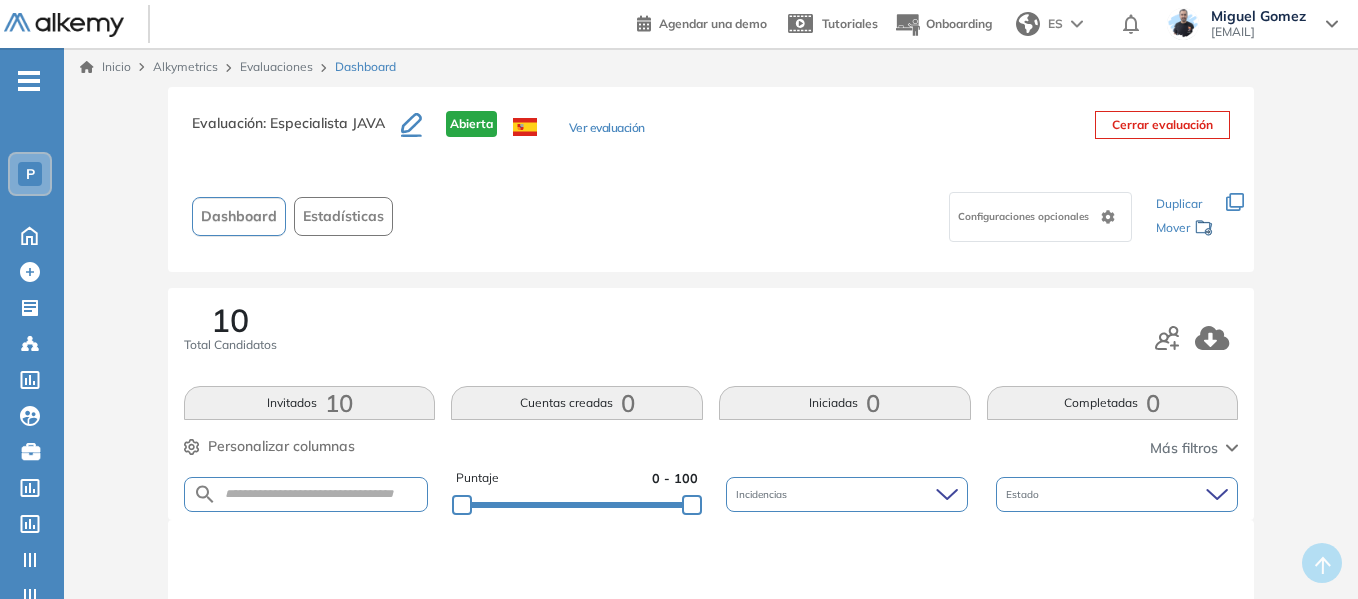 scroll, scrollTop: 0, scrollLeft: 0, axis: both 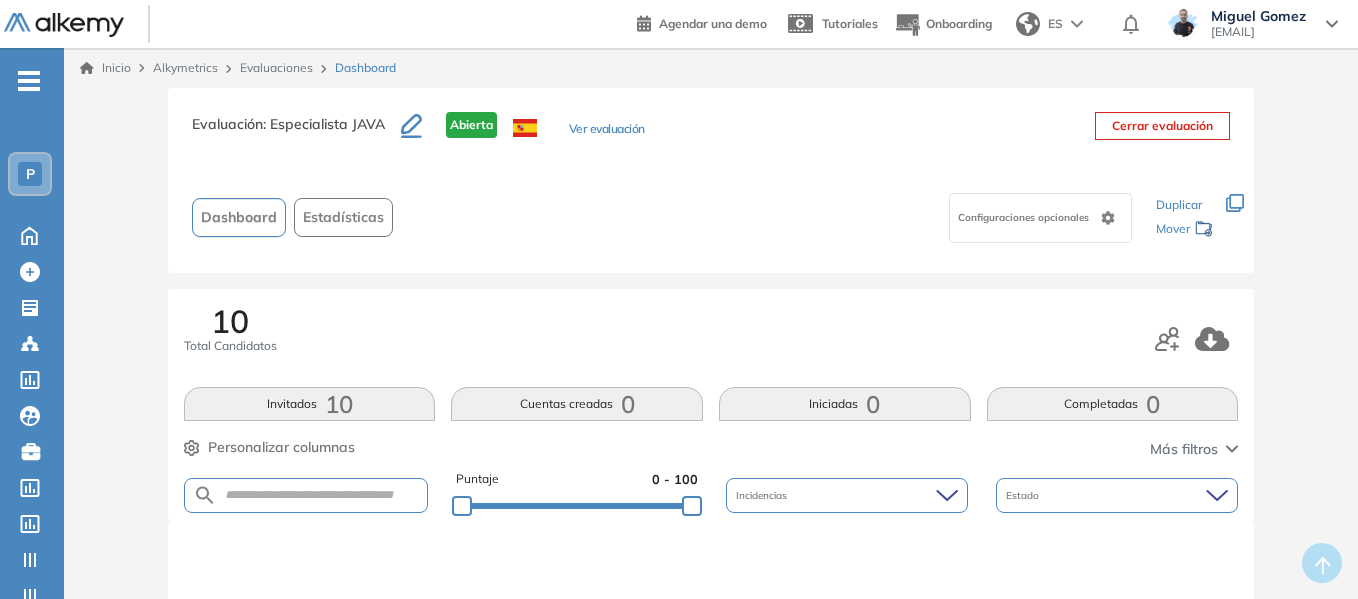 click on "Ver evaluación" at bounding box center [607, 130] 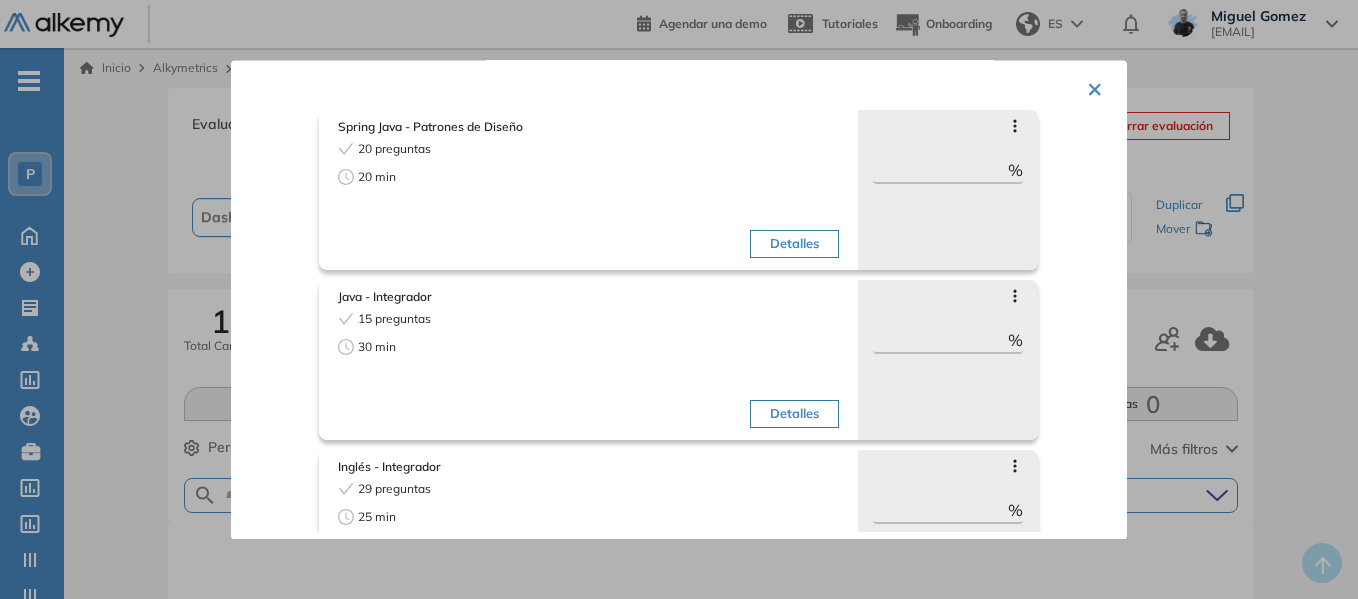 scroll, scrollTop: 0, scrollLeft: 0, axis: both 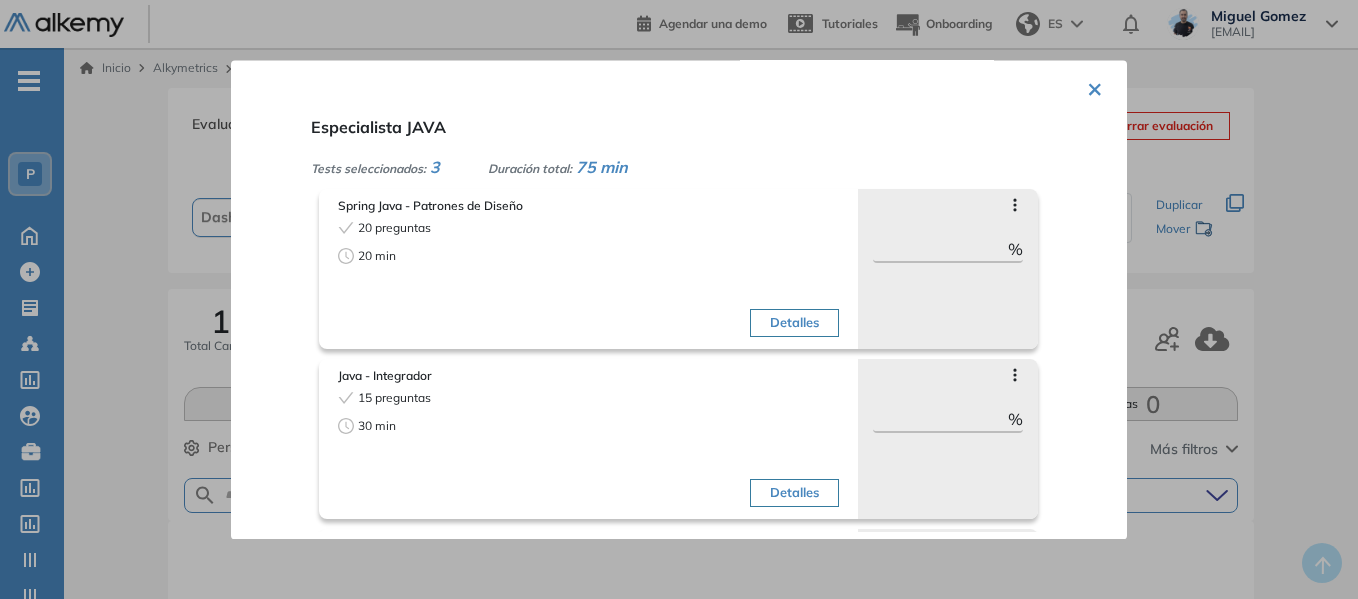 click on "×" at bounding box center (1095, 87) 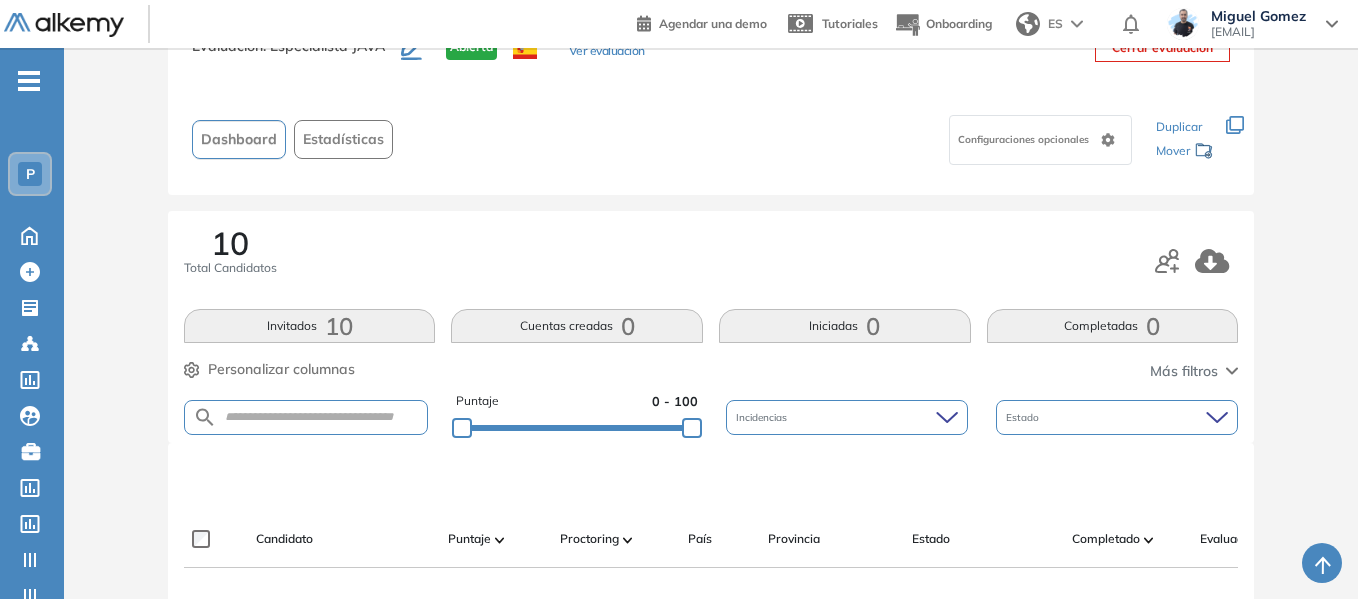 scroll, scrollTop: 0, scrollLeft: 0, axis: both 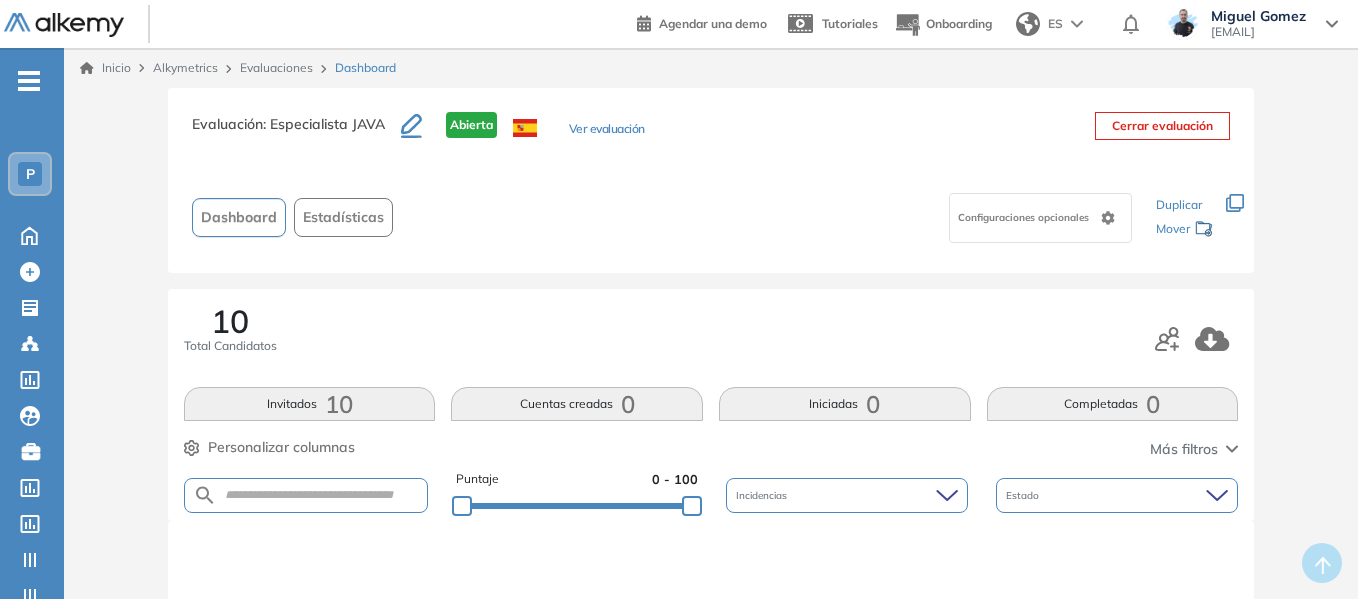 click on "Ver evaluación" at bounding box center [607, 130] 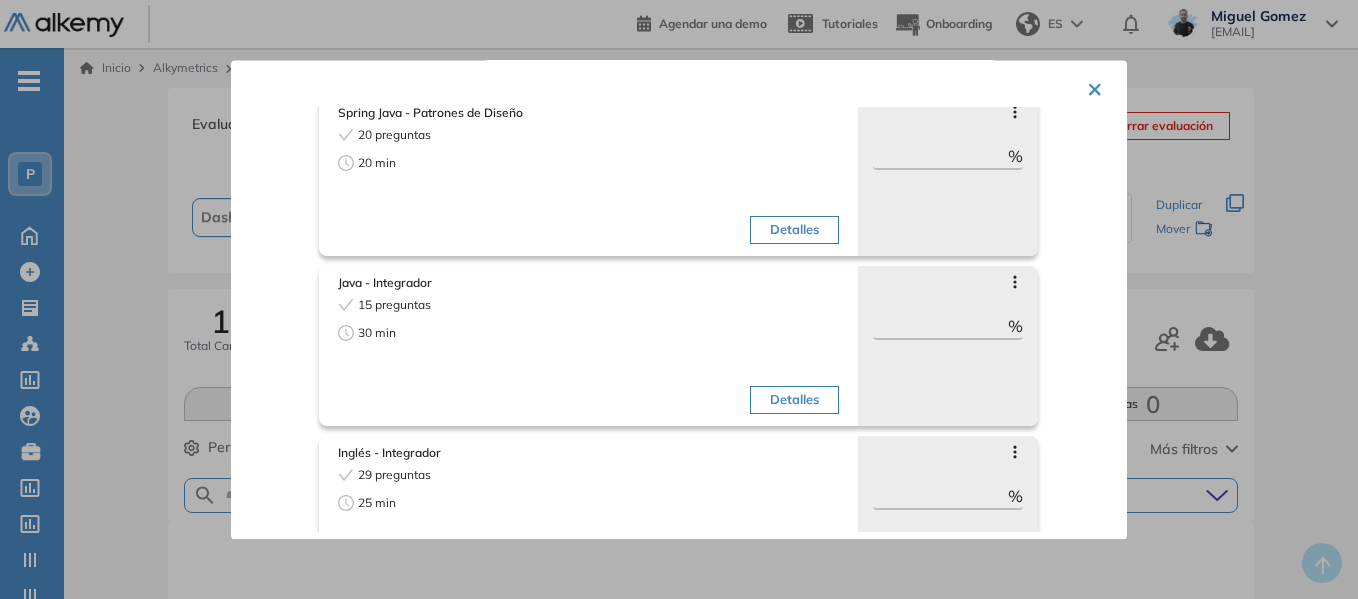 scroll, scrollTop: 0, scrollLeft: 0, axis: both 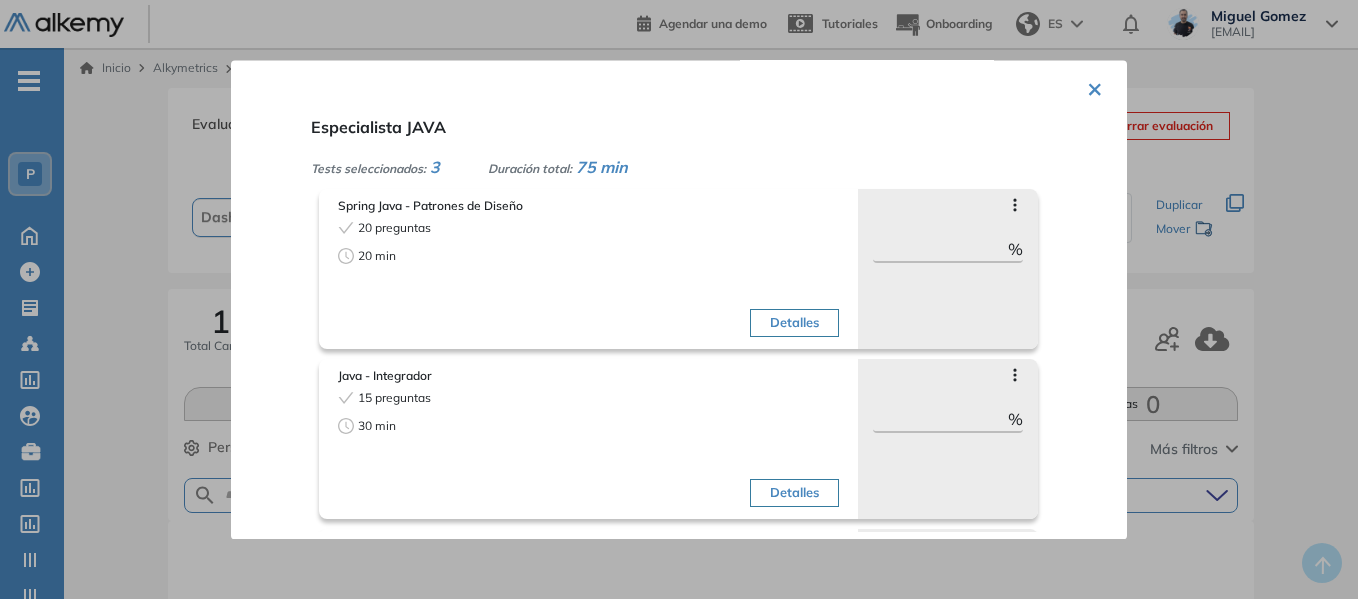click on "×" at bounding box center (1095, 87) 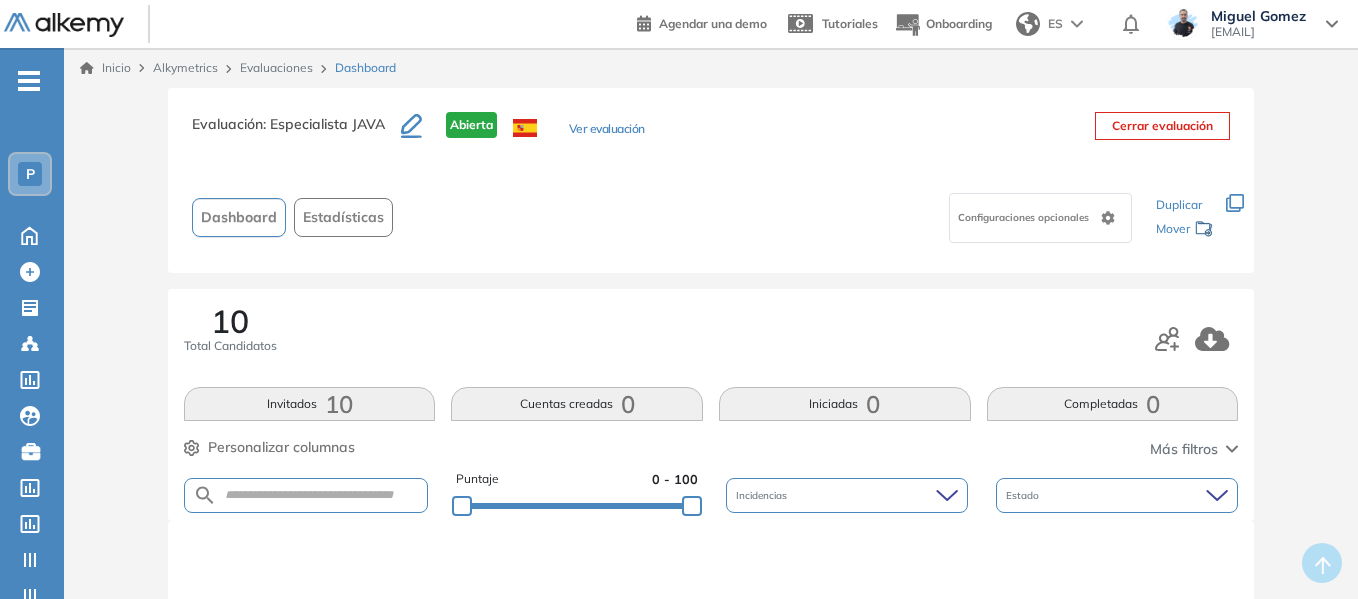 click 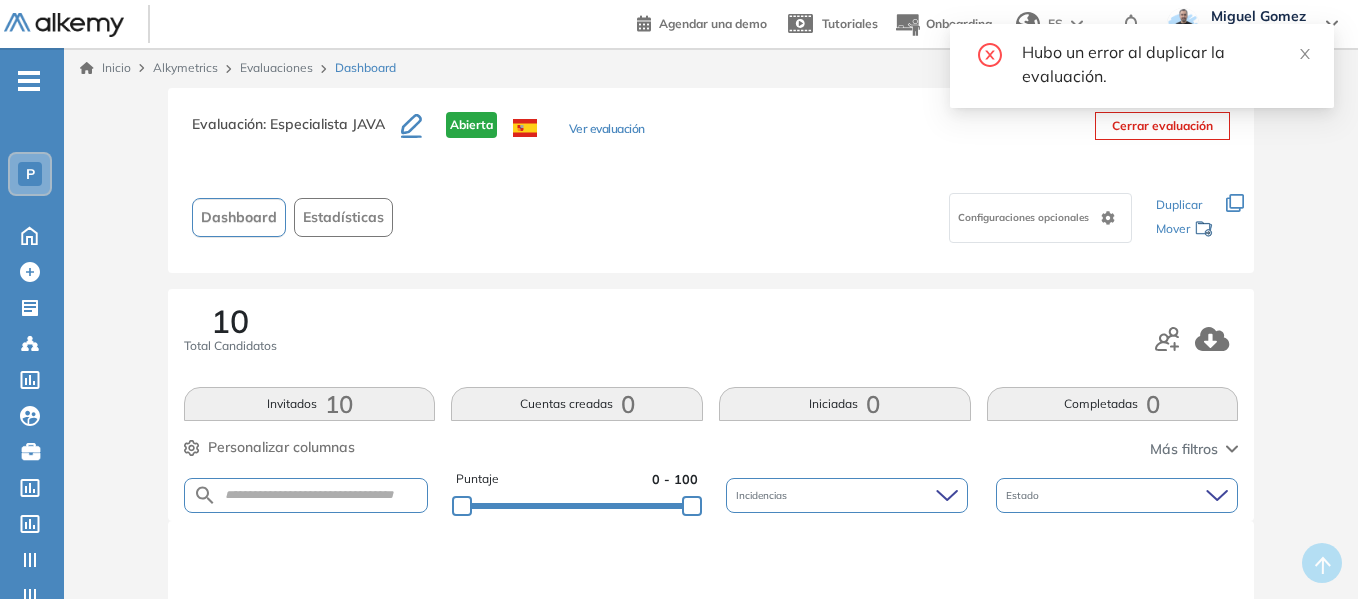 click on "Evaluación : Especialista JAVA Abierta Ver evaluación Cerrar evaluación Dashboard Estadísticas Configuraciones opcionales Los siguientes tests ya no están disponibles o tienen una nueva versión Revisa en el catálogo otras opciones o su detalle. Entendido Duplicar Mover 10 Total Candidatos Invitados 10 Cuentas creadas 0 Iniciadas 0 Completadas 0   Personalizar columnas Personalizar columnas Candidato Fijar columna Puntaje Fijar columna Proctoring Fijar columna País Fijar columna Provincia Fijar columna Estado Fijar columna Completado Fijar columna Evaluación Fijar columna Fecha límite Fijar columna Spring Java - Patrones de Diseño Java - Integrador Inglés - Integrador Cancelar Aplicar Más filtros Puntaje 0 - 100 Incidencias Estado Candidato Puntaje Proctoring País Provincia Estado Completado Evaluación Fecha límite Linkedin   [FIRST] [LAST] [LAST] [EMAIL]     -     -     -     -     No evaluado No evaluado Evaluado A entrevistar Entrevistado Finalista Oferta enviada     -" at bounding box center [711, 936] 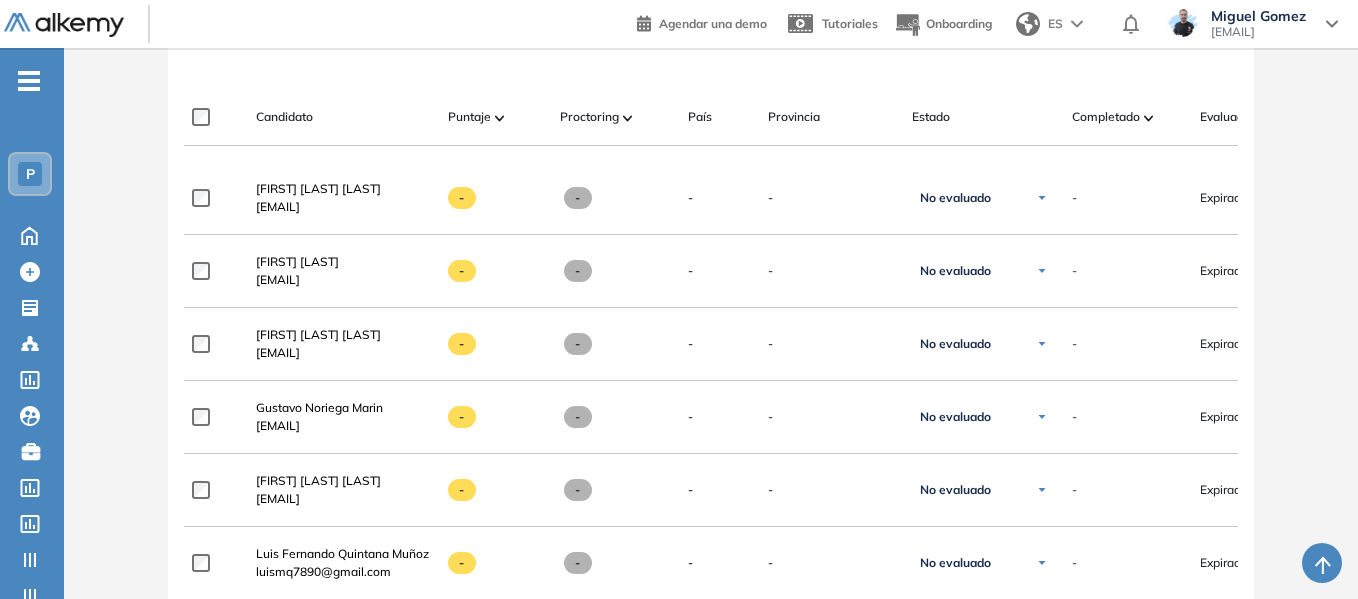 scroll, scrollTop: 0, scrollLeft: 0, axis: both 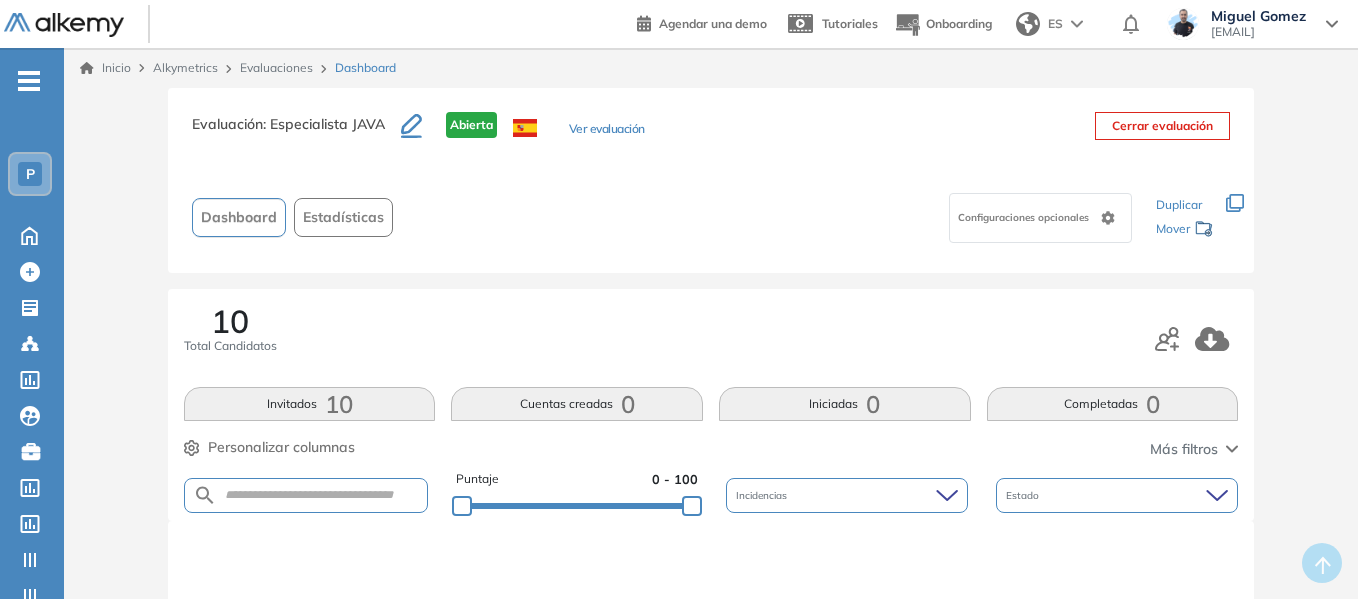 click 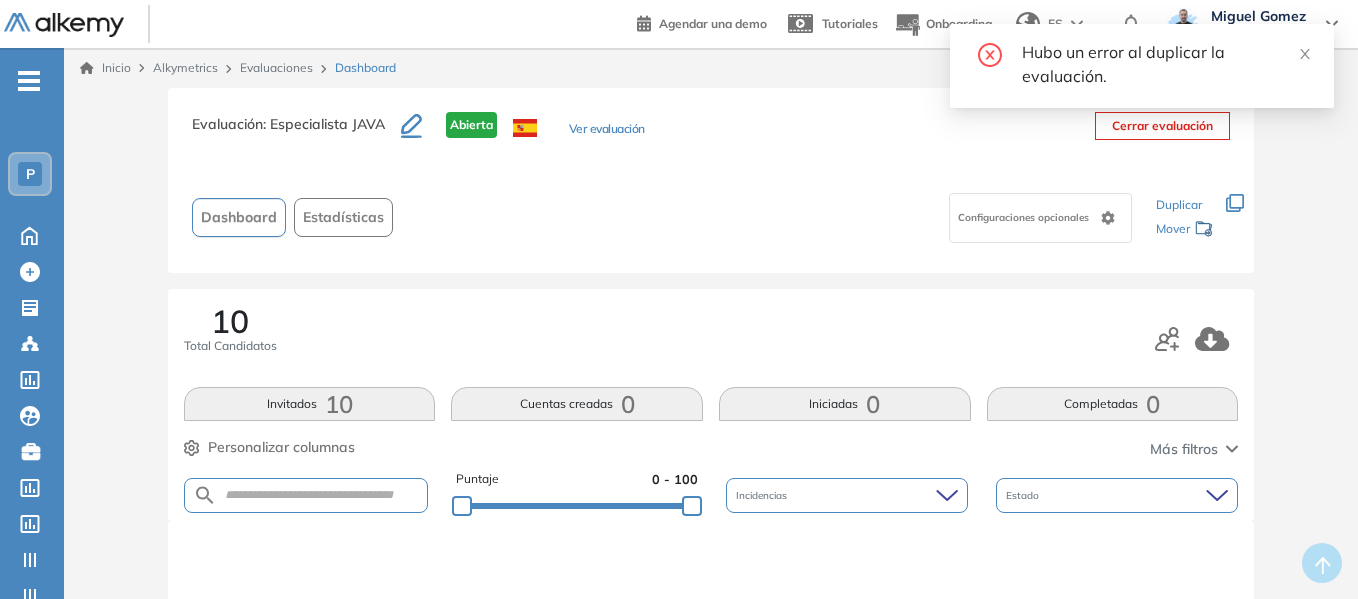 type 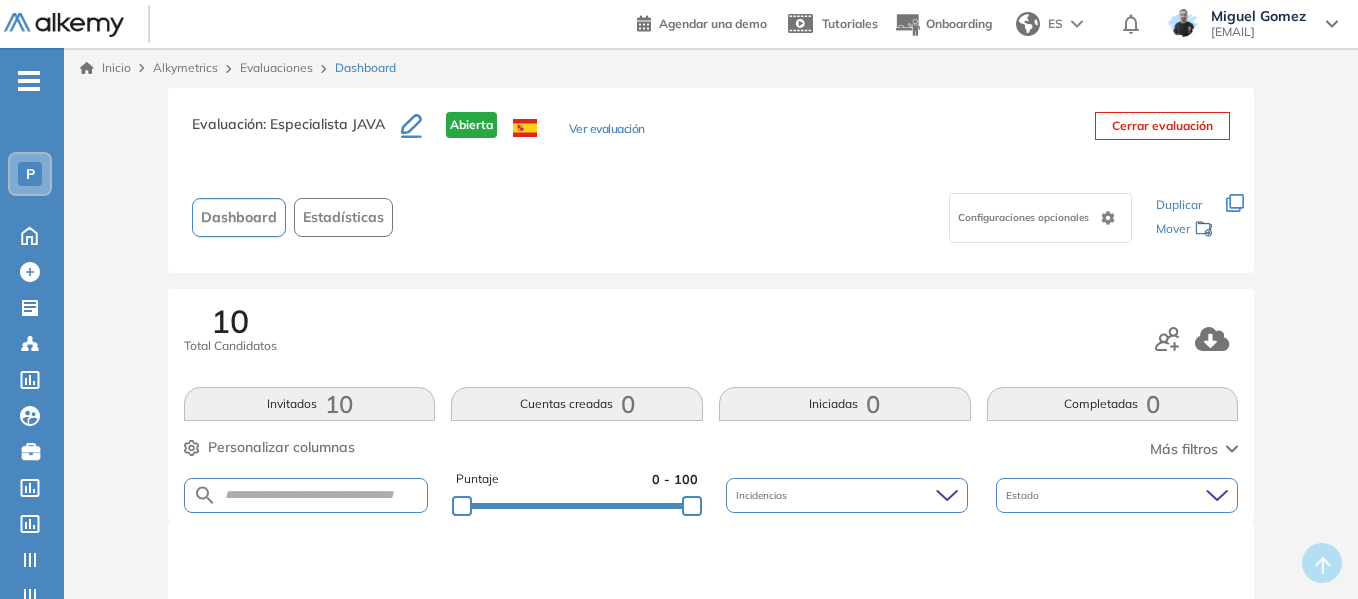 click 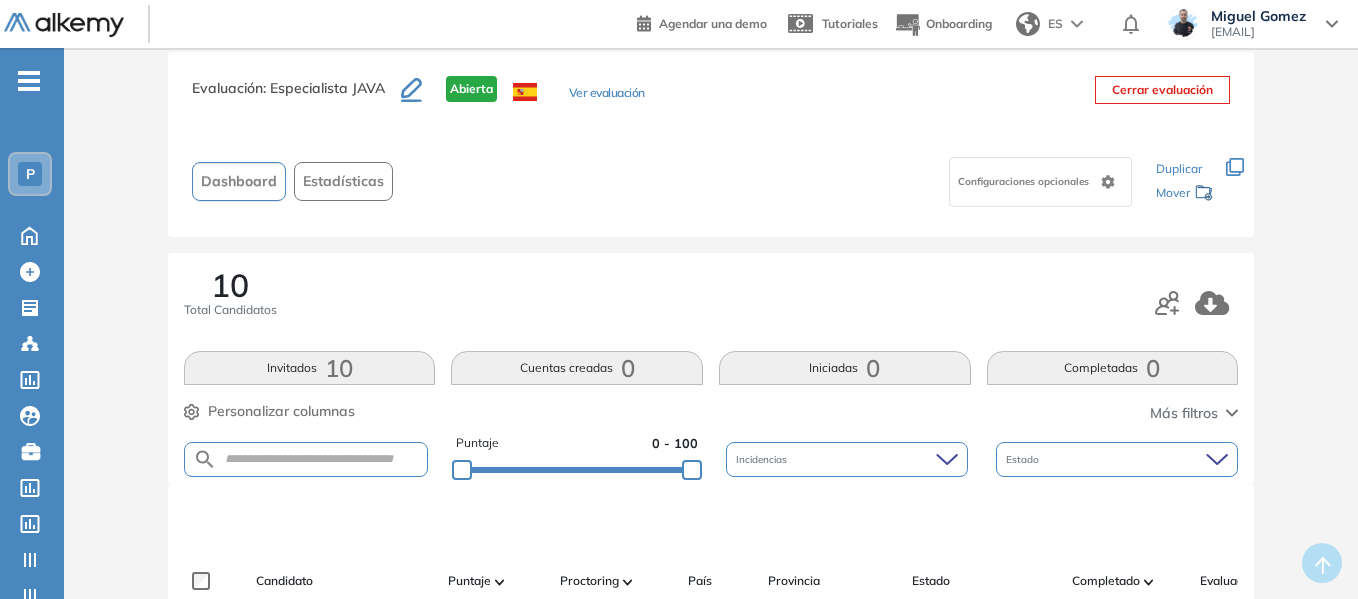 scroll, scrollTop: 0, scrollLeft: 0, axis: both 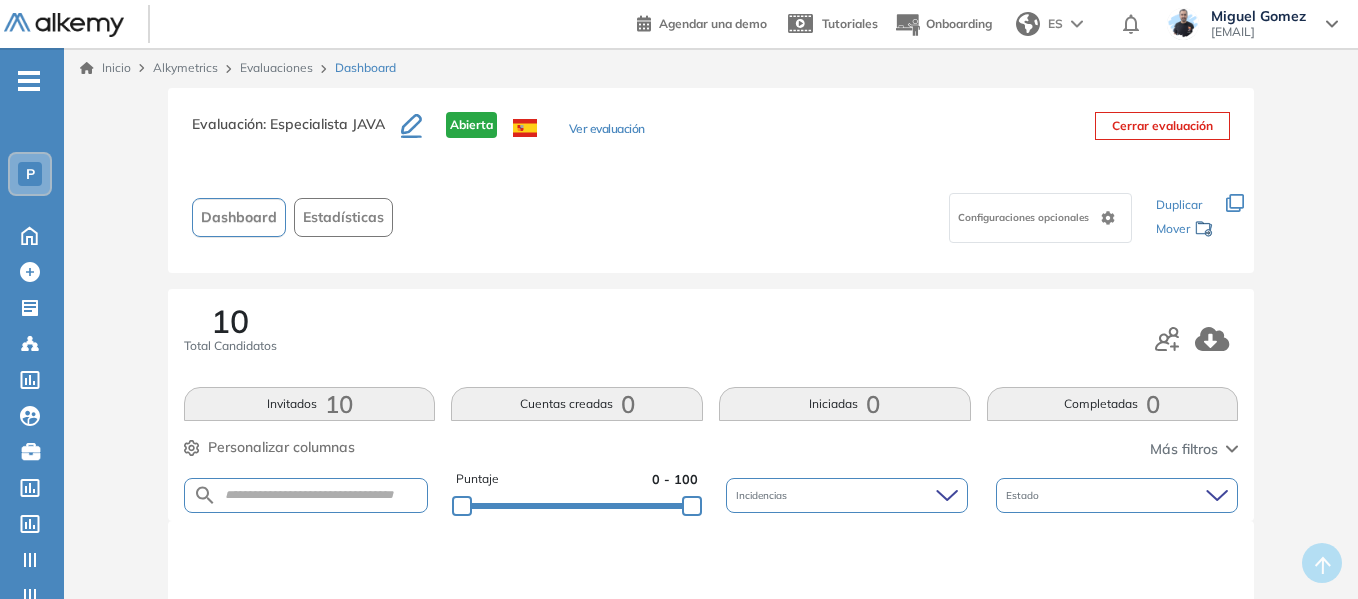 click on "Ver evaluación" at bounding box center (607, 130) 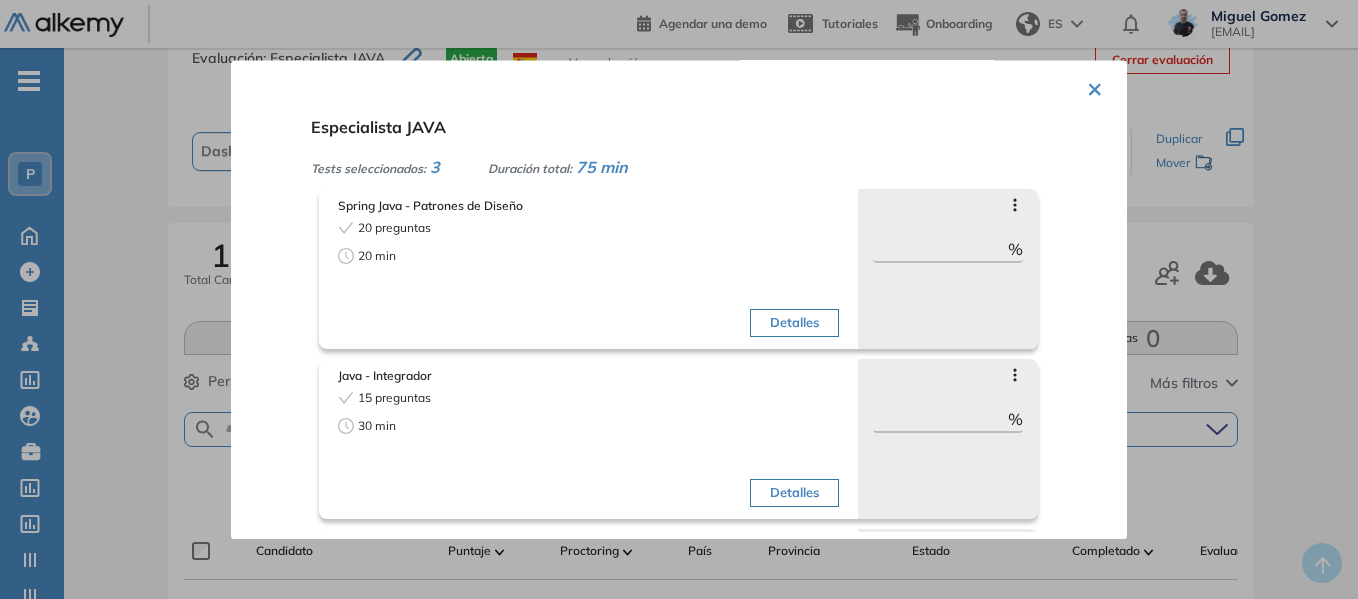 scroll, scrollTop: 100, scrollLeft: 0, axis: vertical 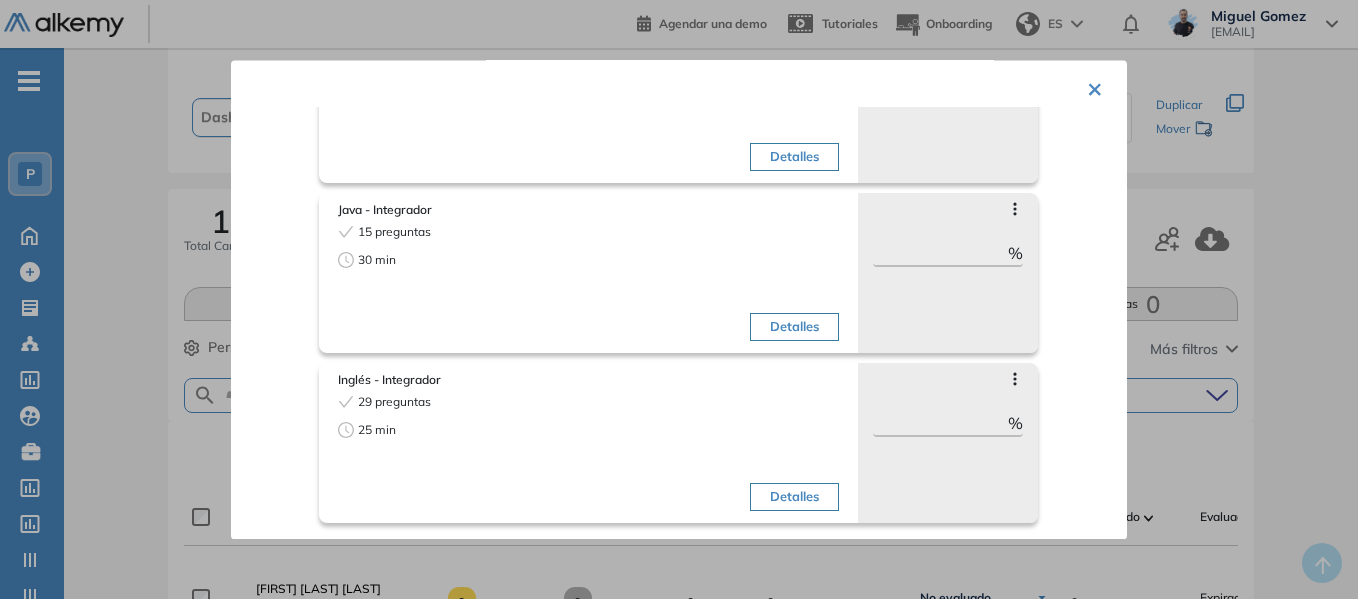 click on "×" at bounding box center [1095, 87] 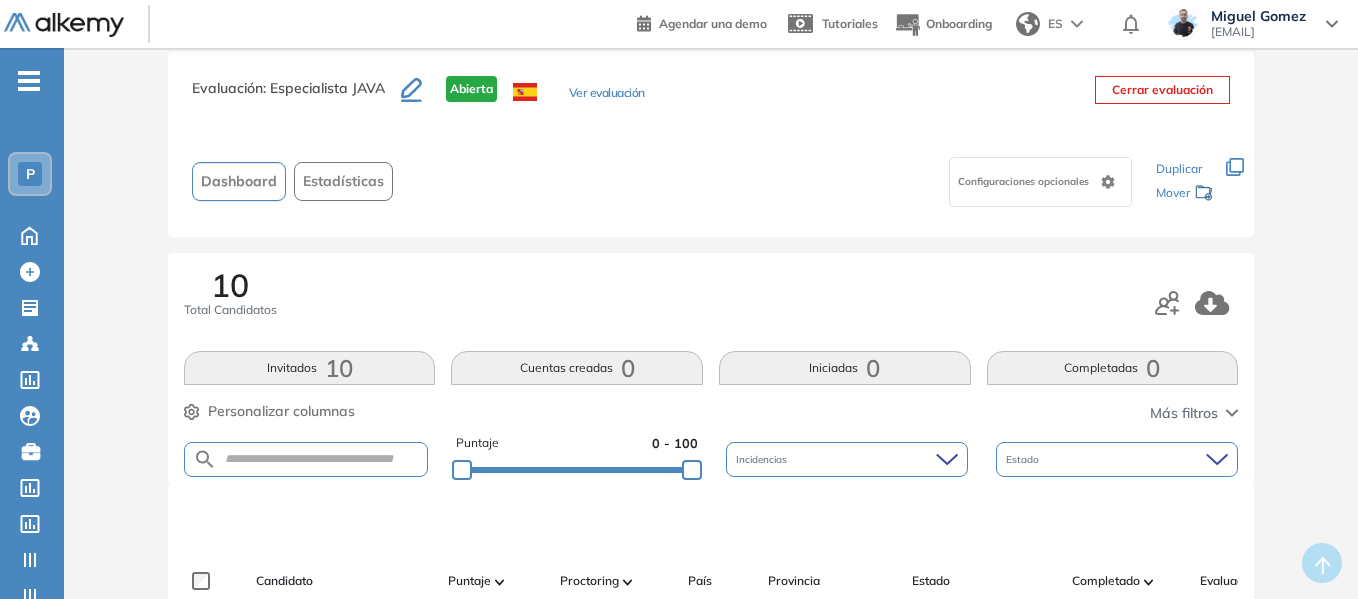 scroll, scrollTop: 0, scrollLeft: 0, axis: both 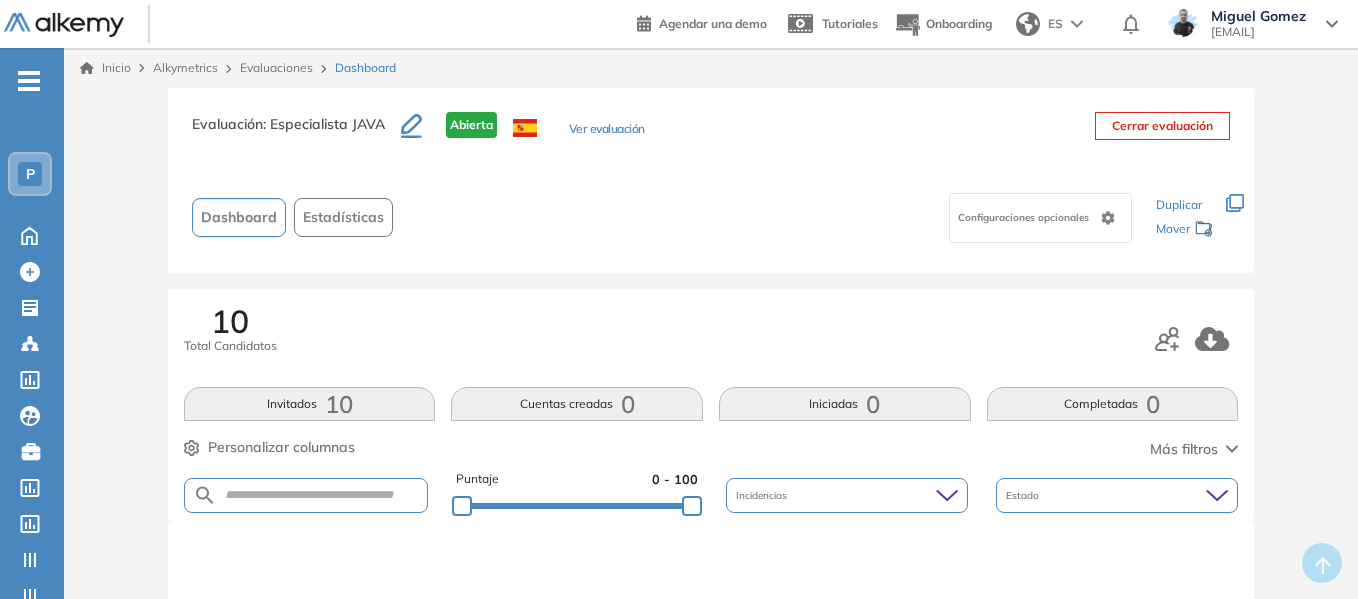 click on "Evaluaciones" at bounding box center [276, 67] 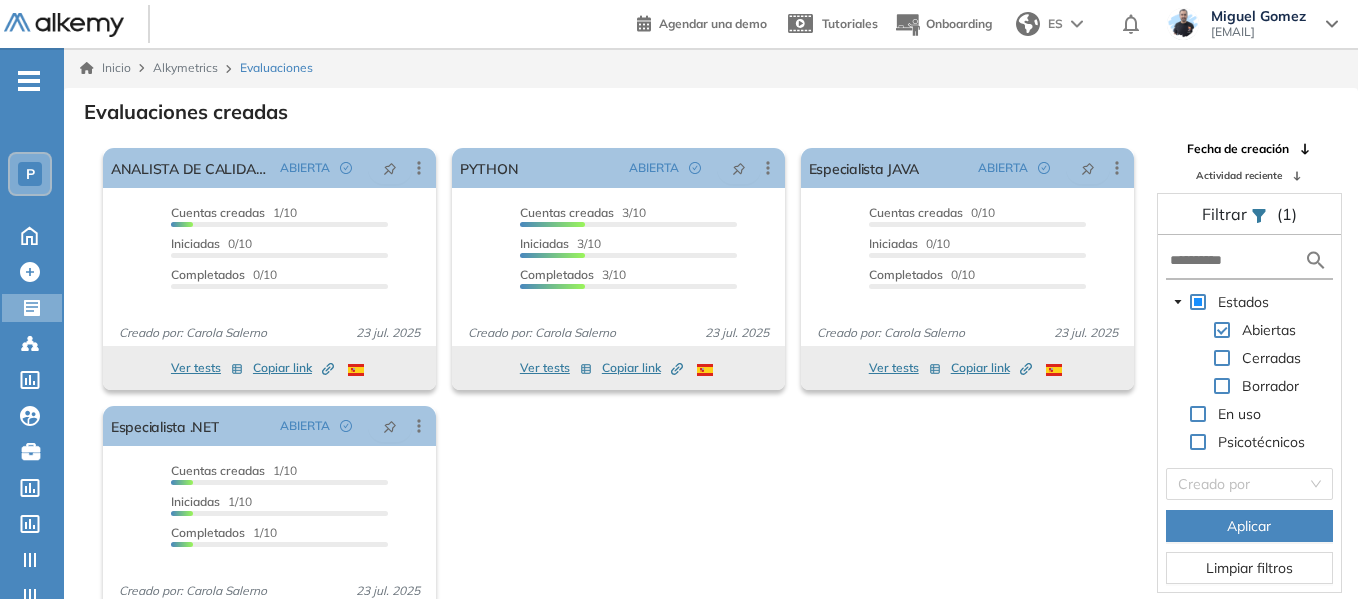 scroll, scrollTop: 37, scrollLeft: 0, axis: vertical 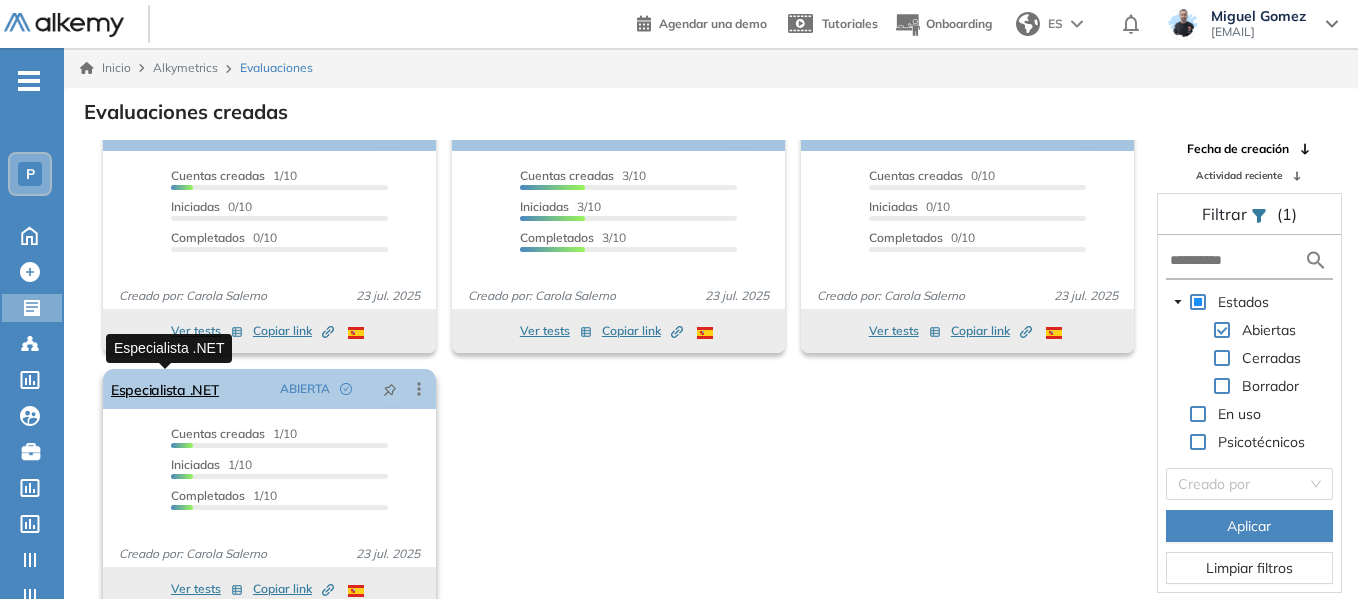 click on "Especialista .NET" at bounding box center (165, 389) 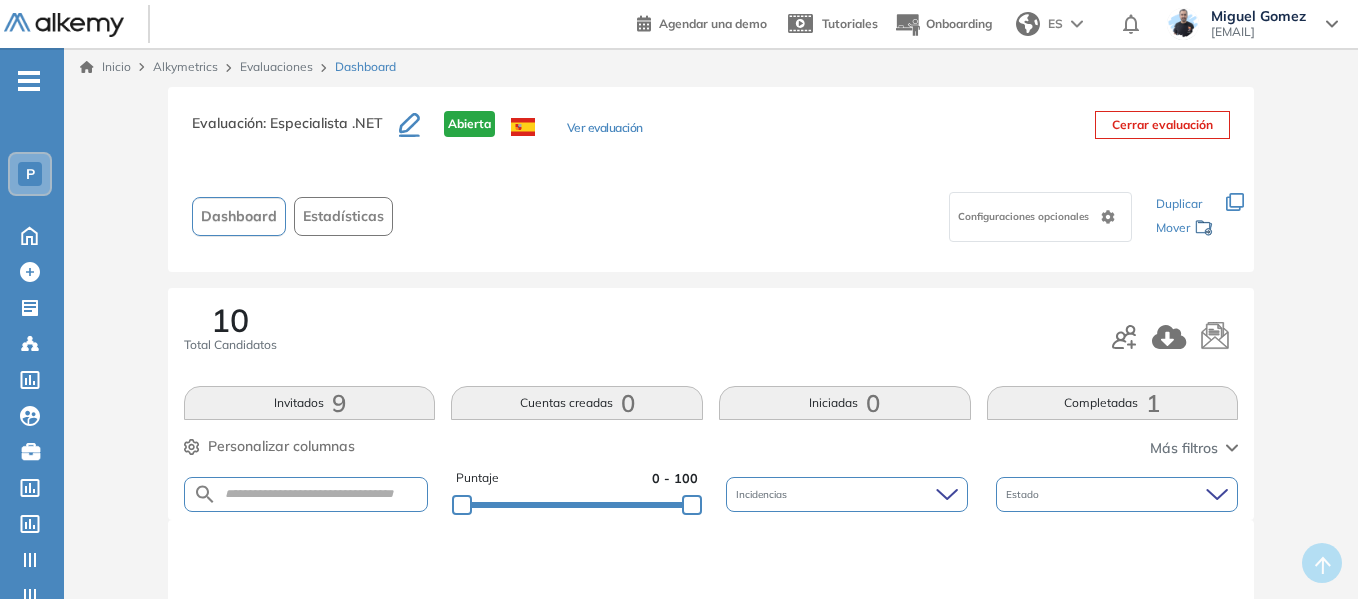 scroll, scrollTop: 0, scrollLeft: 0, axis: both 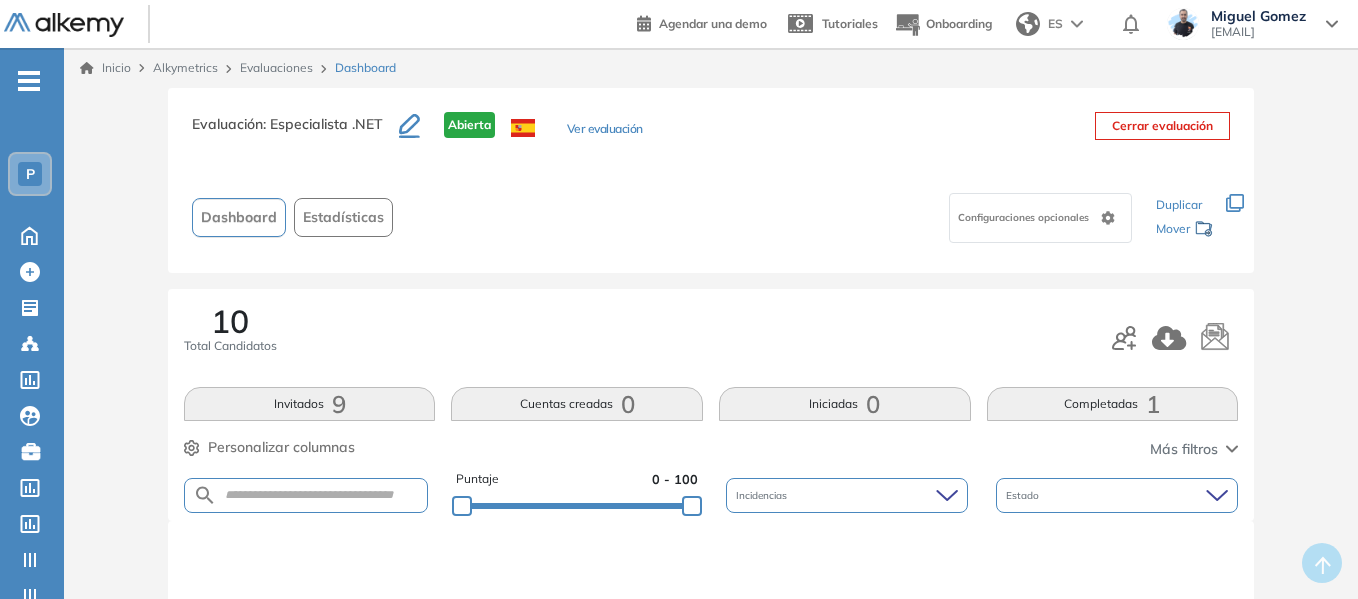 click on "Ver evaluación" at bounding box center [605, 130] 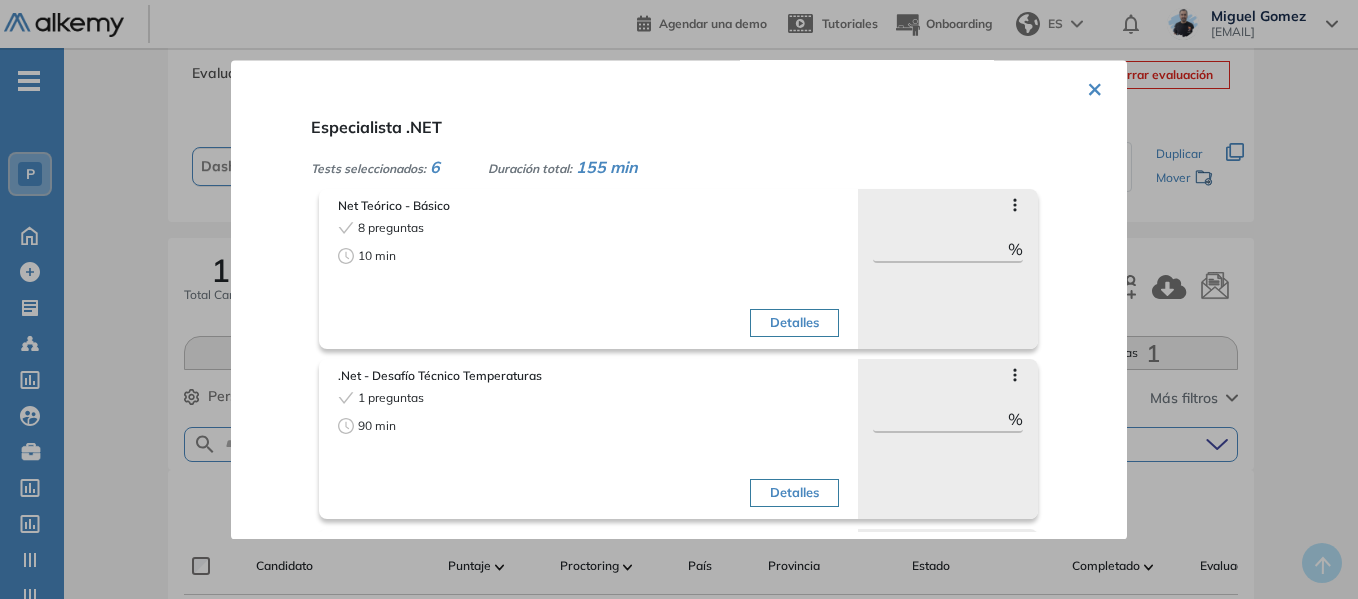scroll, scrollTop: 100, scrollLeft: 0, axis: vertical 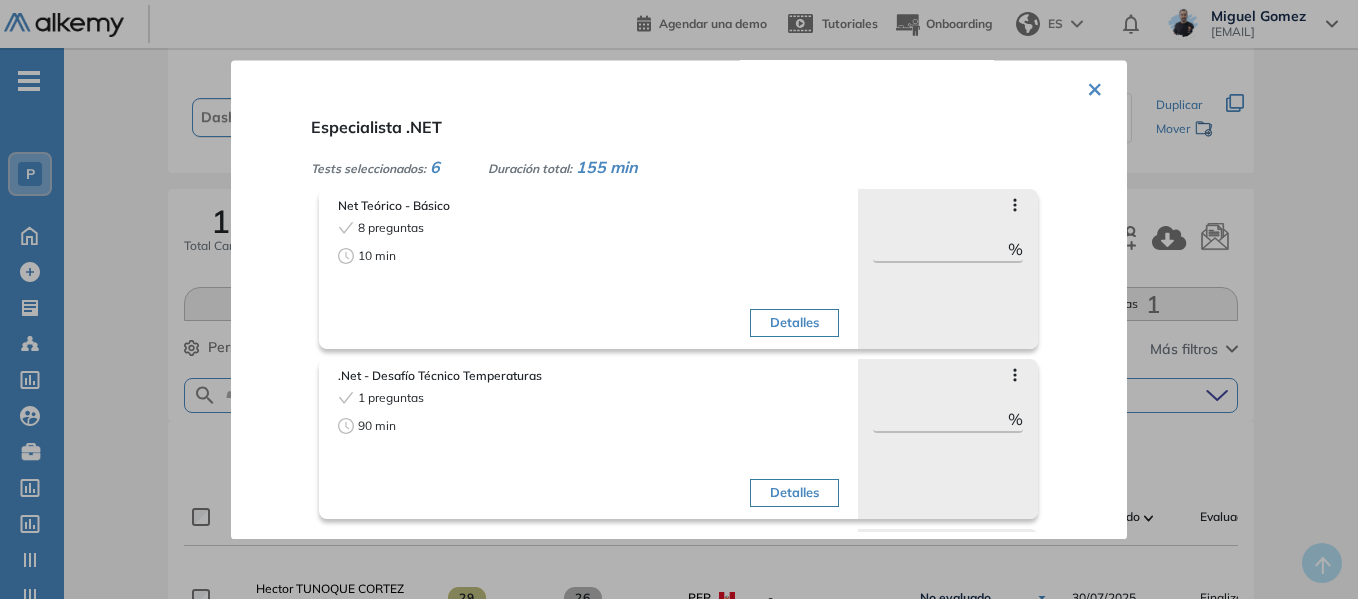 click on "×" at bounding box center (1095, 87) 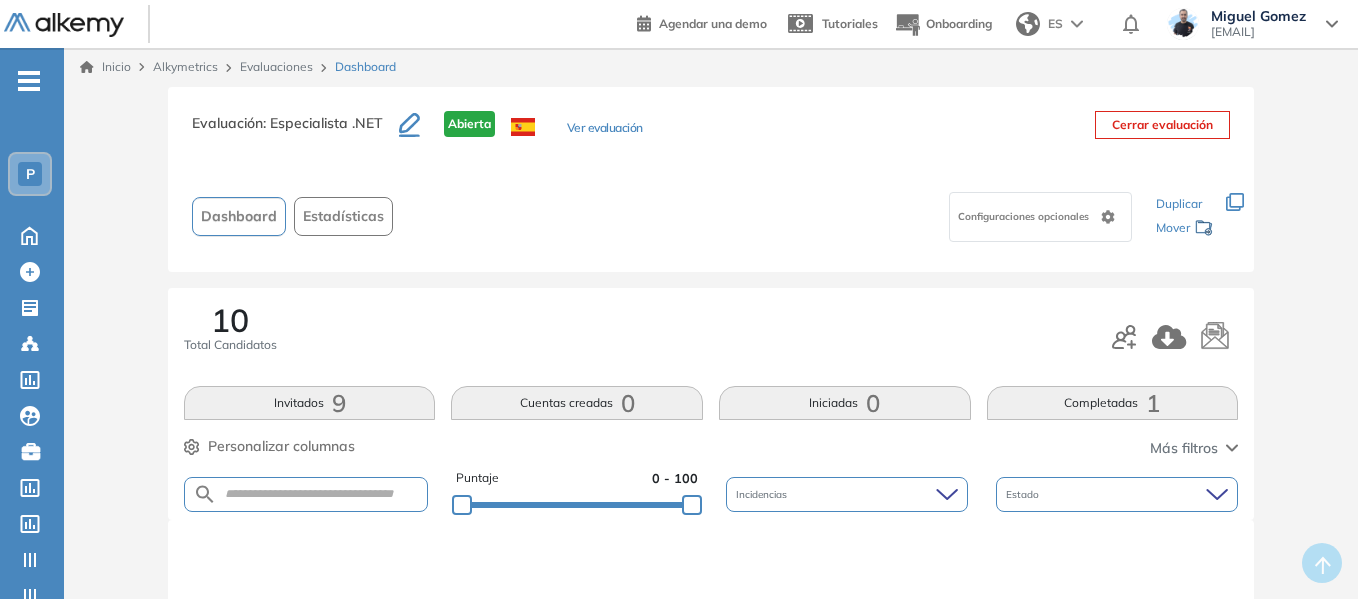 scroll, scrollTop: 0, scrollLeft: 0, axis: both 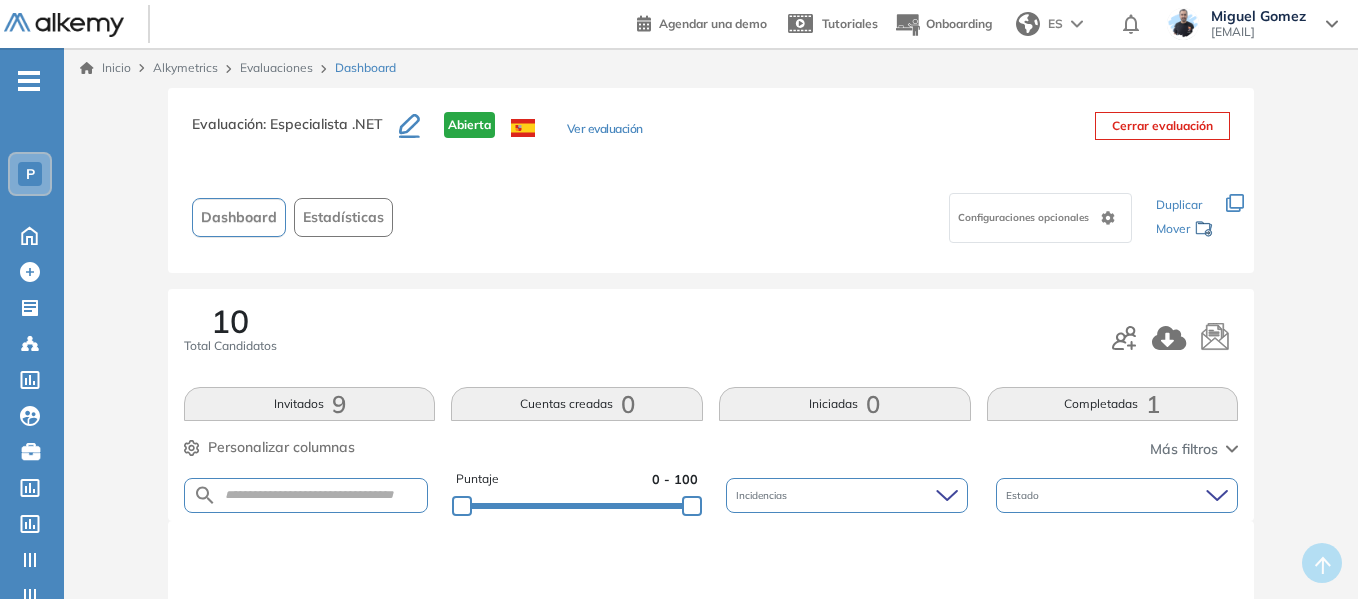 click on "Evaluaciones" at bounding box center (276, 67) 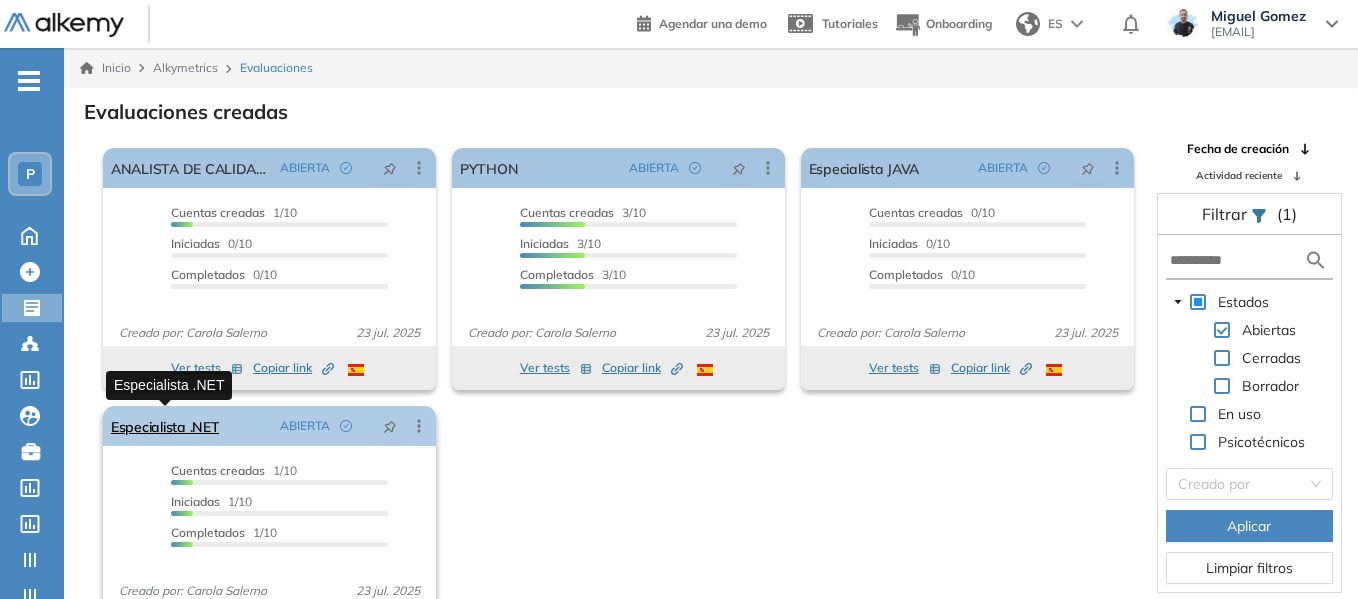 click on "Especialista .NET" at bounding box center (165, 426) 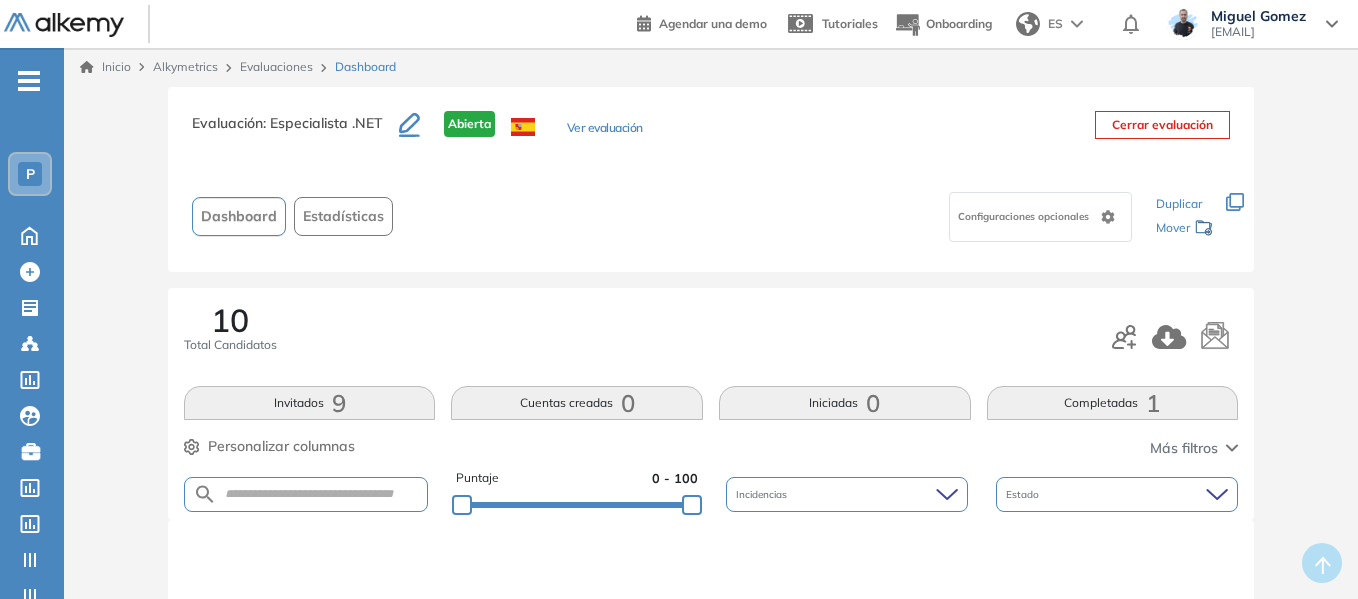 scroll, scrollTop: 0, scrollLeft: 0, axis: both 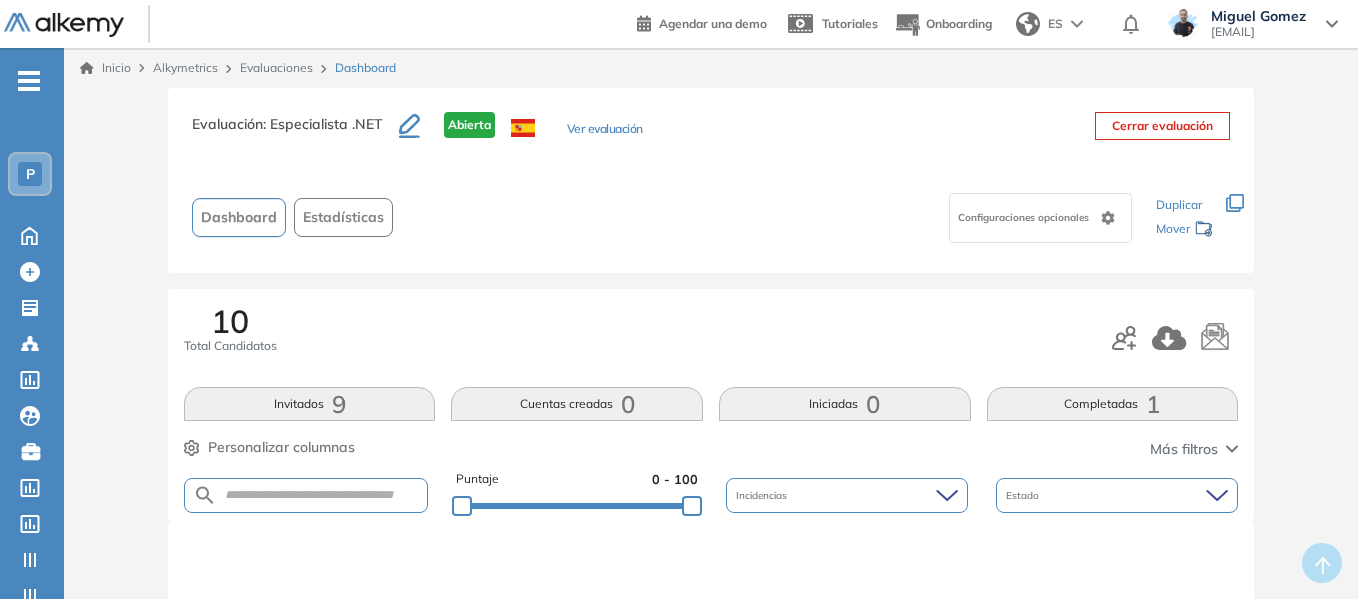 click on "Ver evaluación" at bounding box center (605, 130) 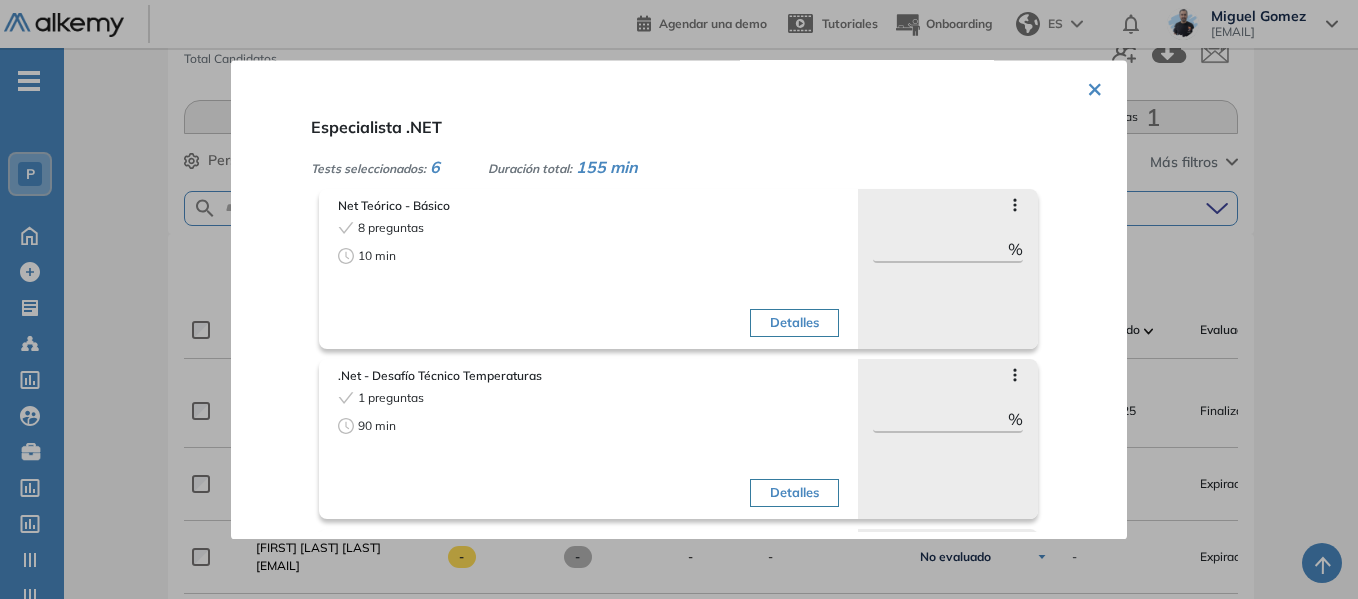 scroll, scrollTop: 300, scrollLeft: 0, axis: vertical 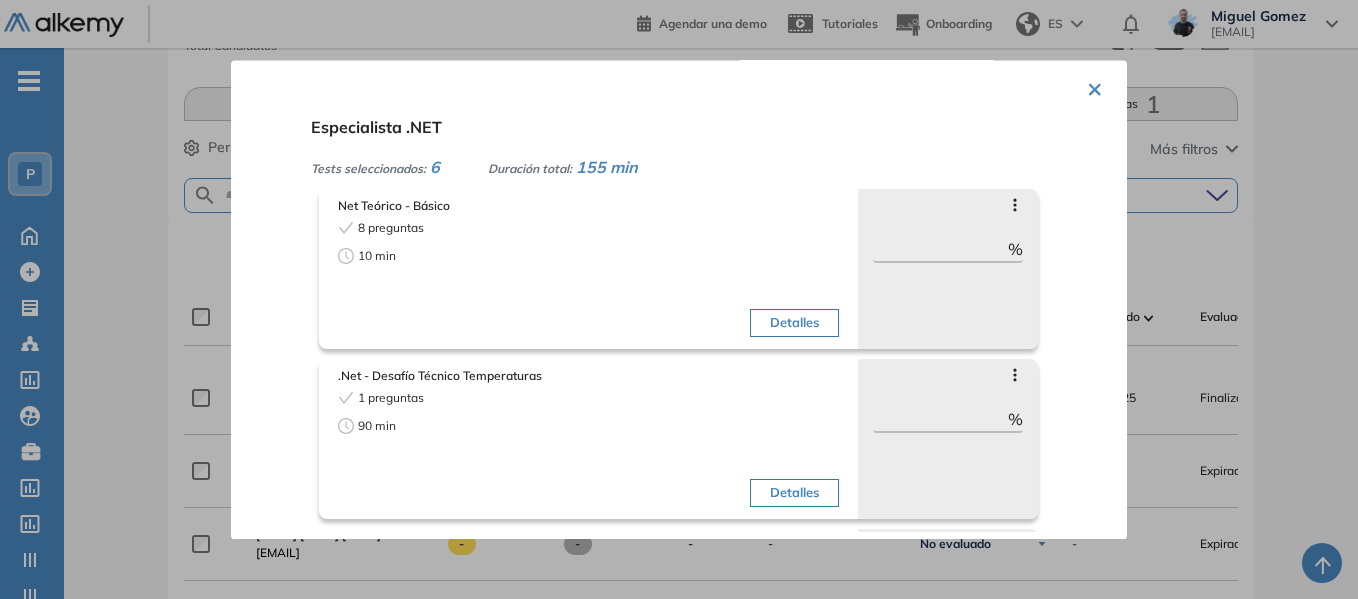 click on "×" at bounding box center (1095, 87) 